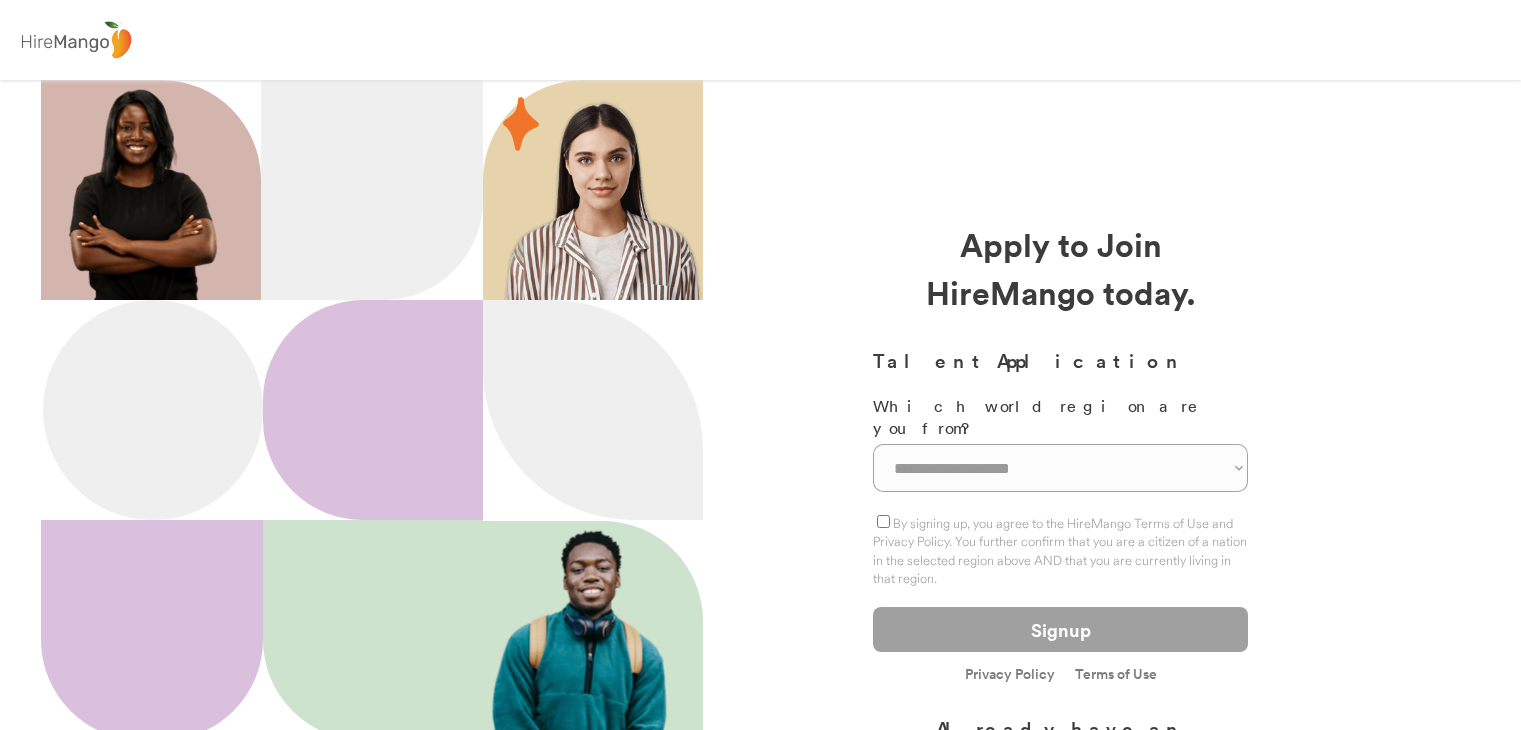 scroll, scrollTop: 0, scrollLeft: 0, axis: both 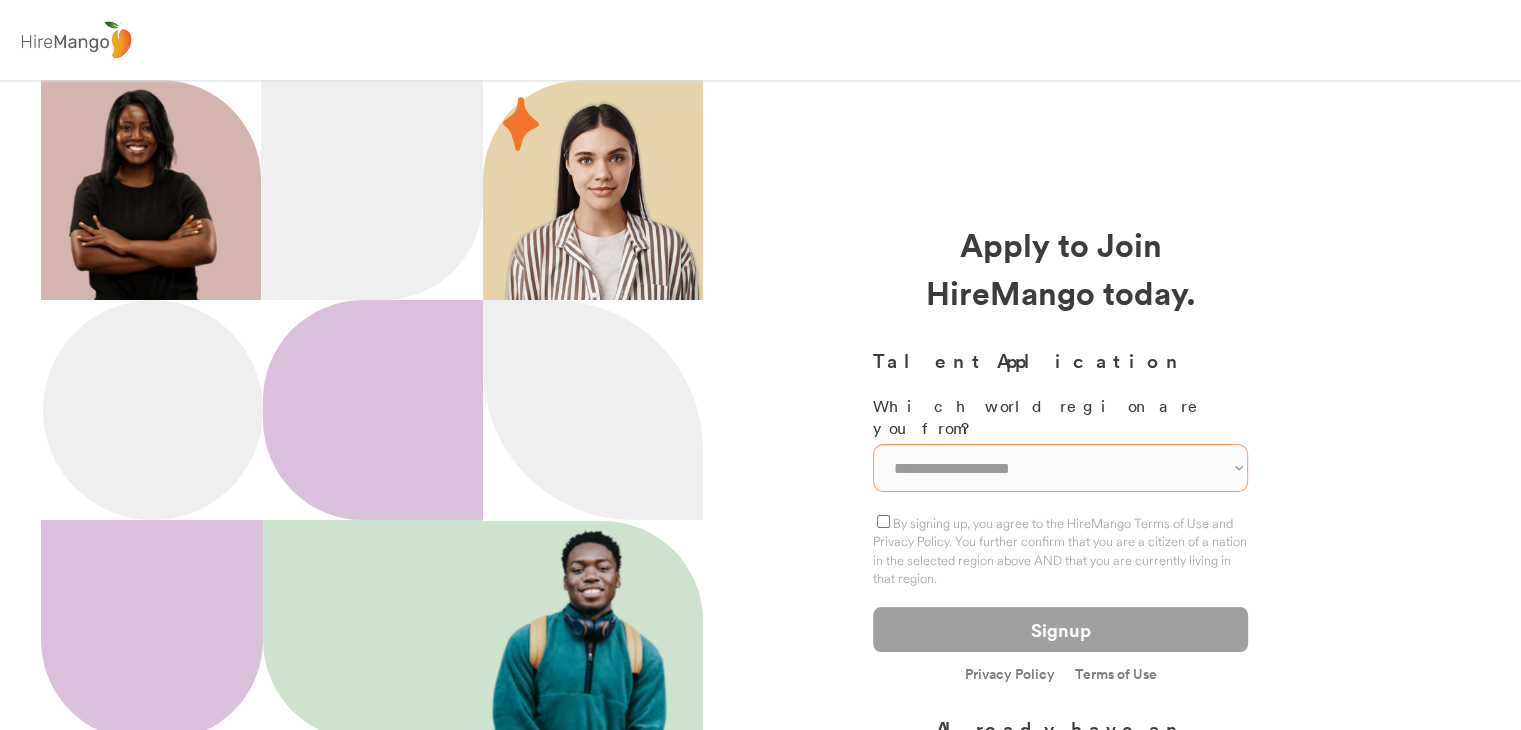click on "**********" at bounding box center (1060, 468) 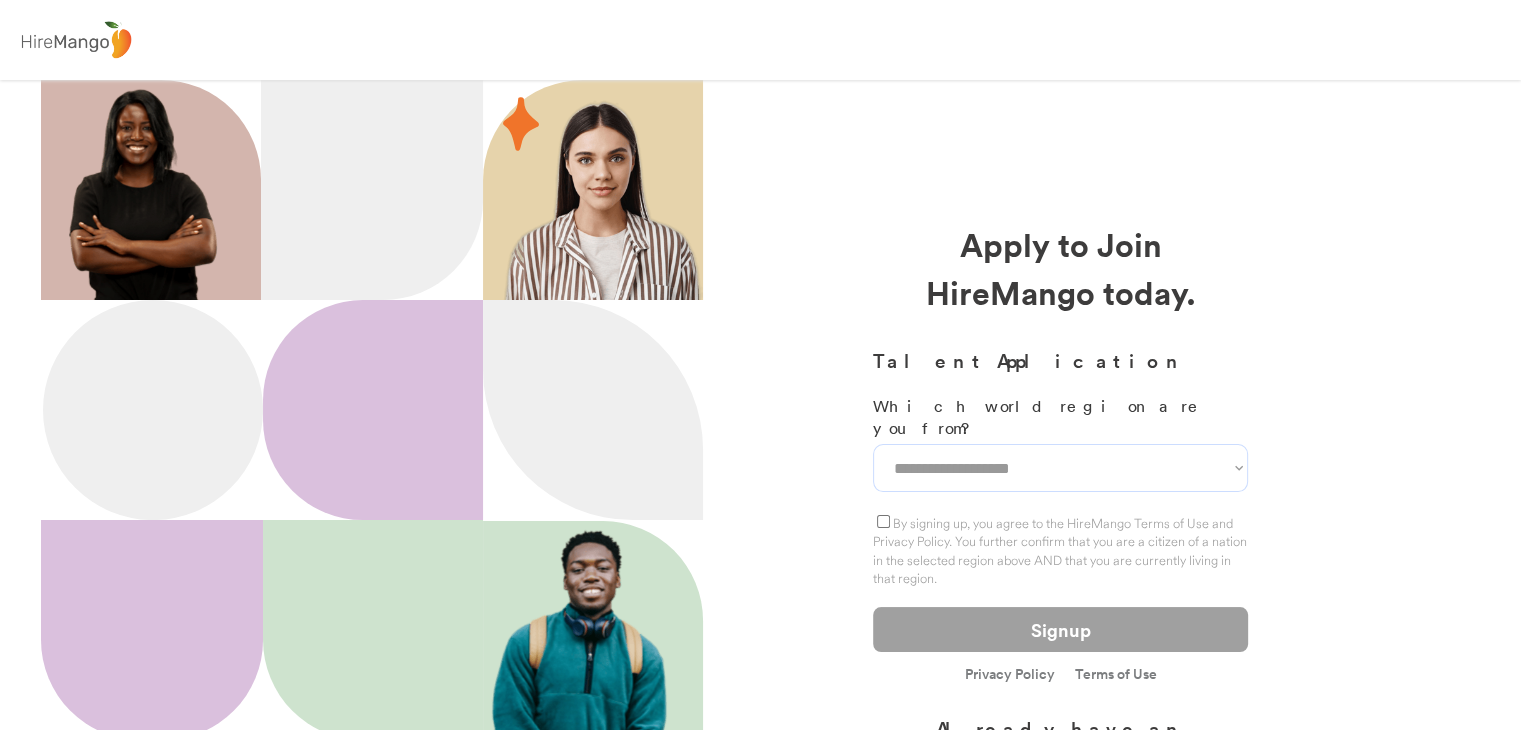 select on "**********" 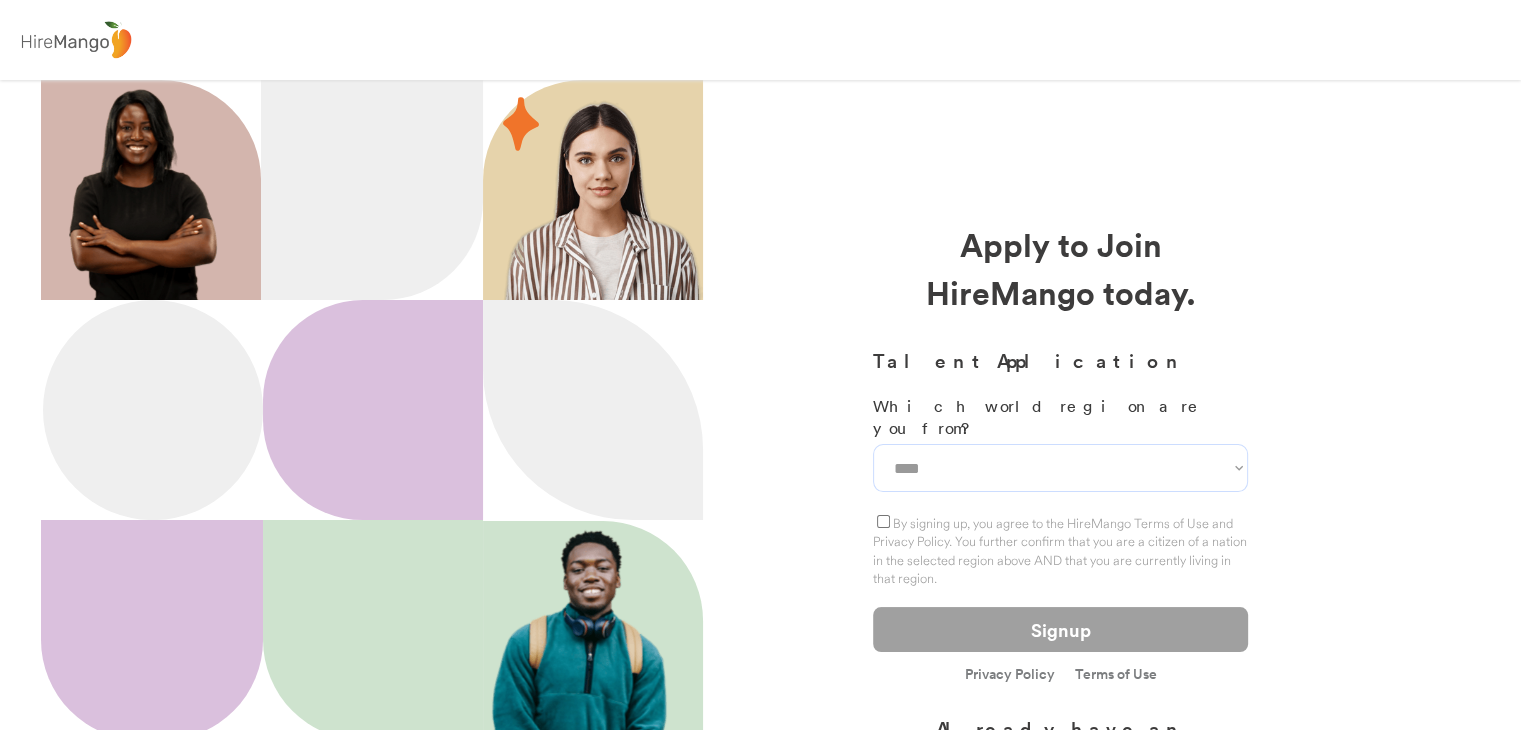 click on "**********" at bounding box center [1060, 468] 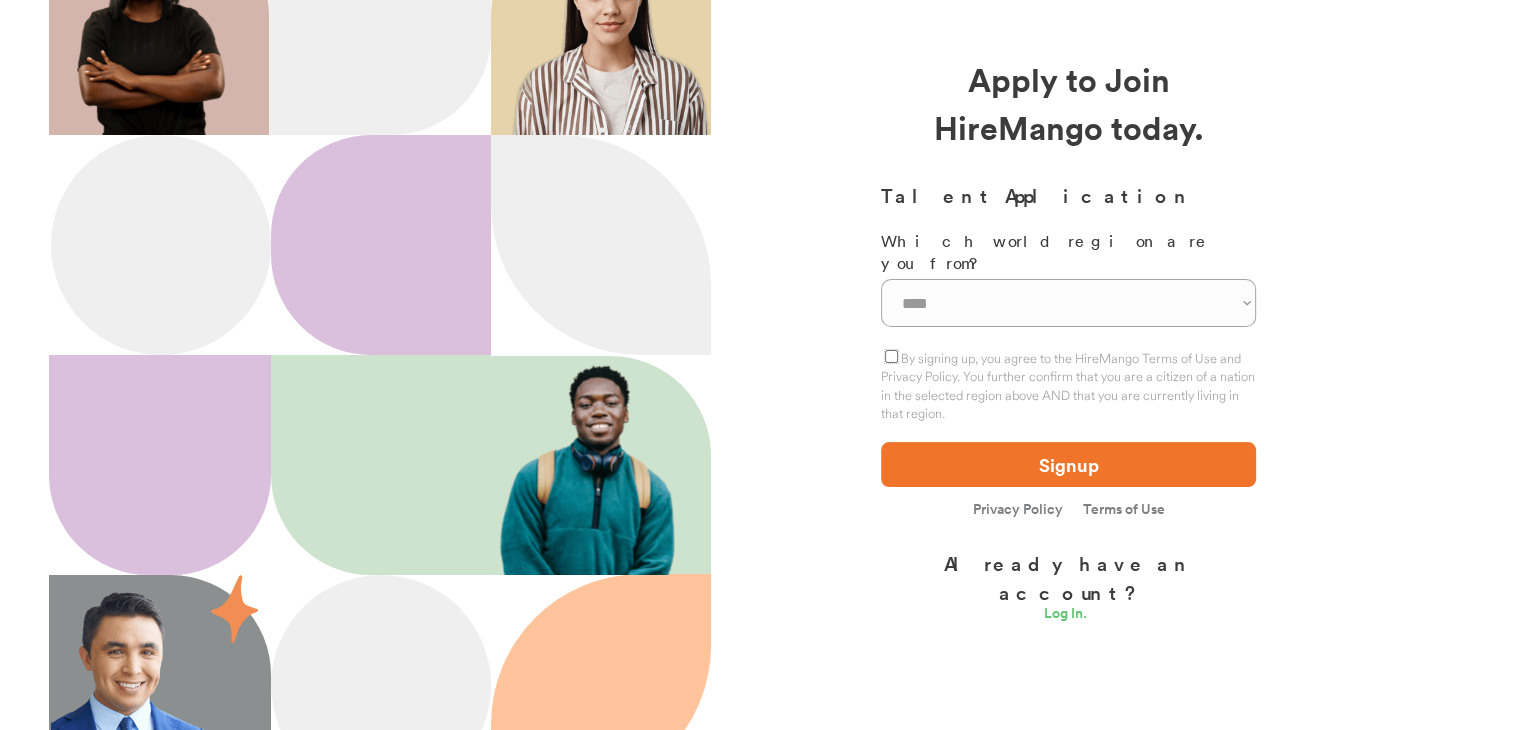 scroll, scrollTop: 266, scrollLeft: 0, axis: vertical 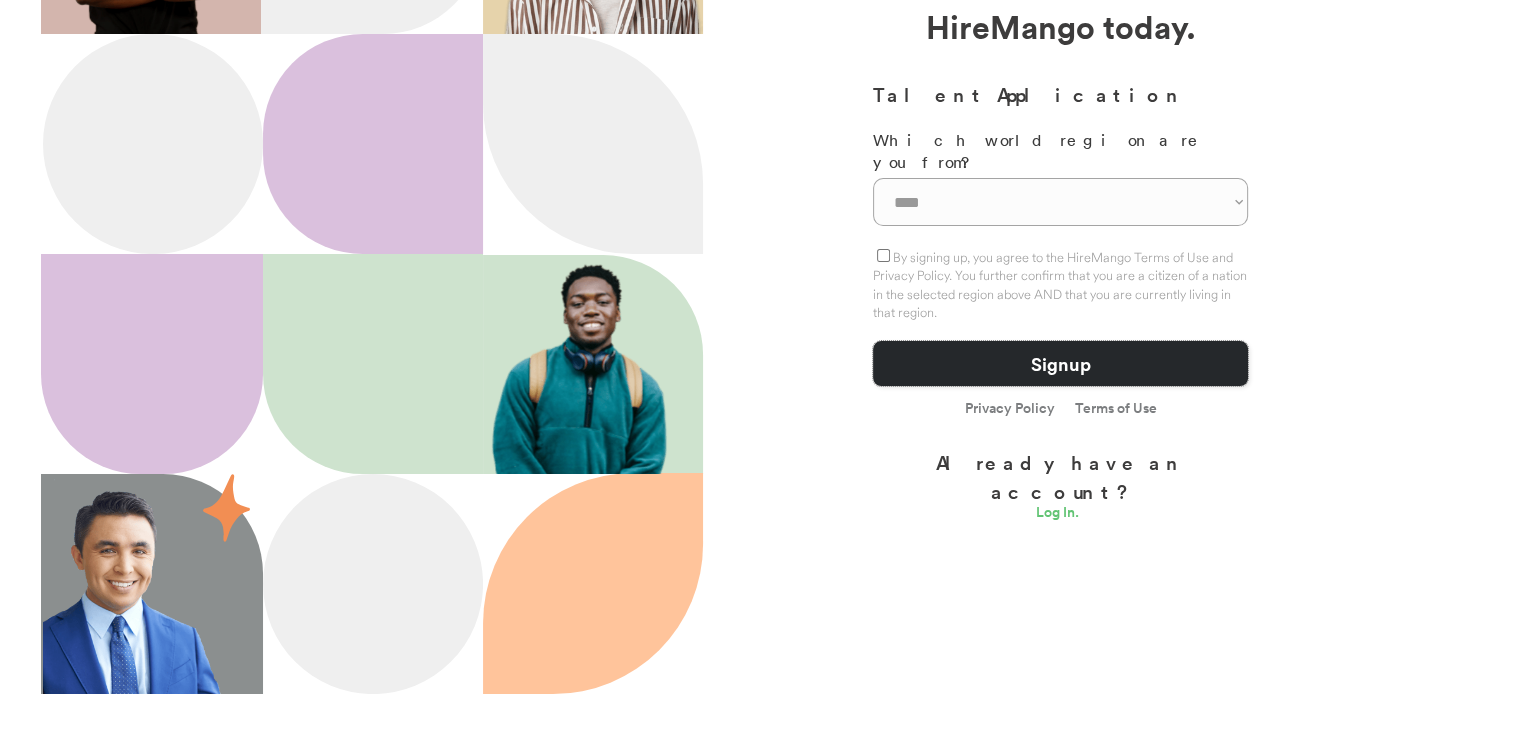 click on "Signup" at bounding box center (1060, 363) 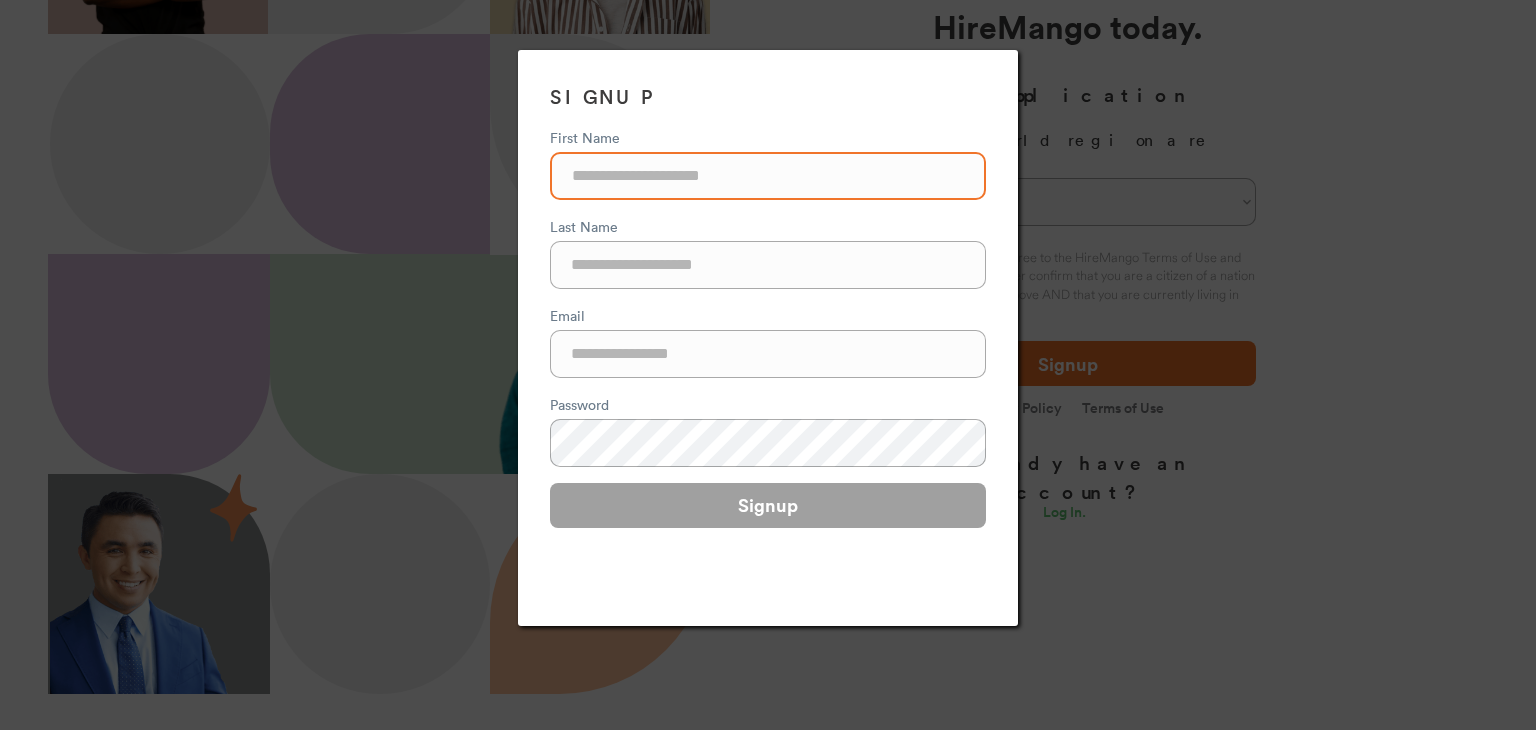 click at bounding box center [768, 176] 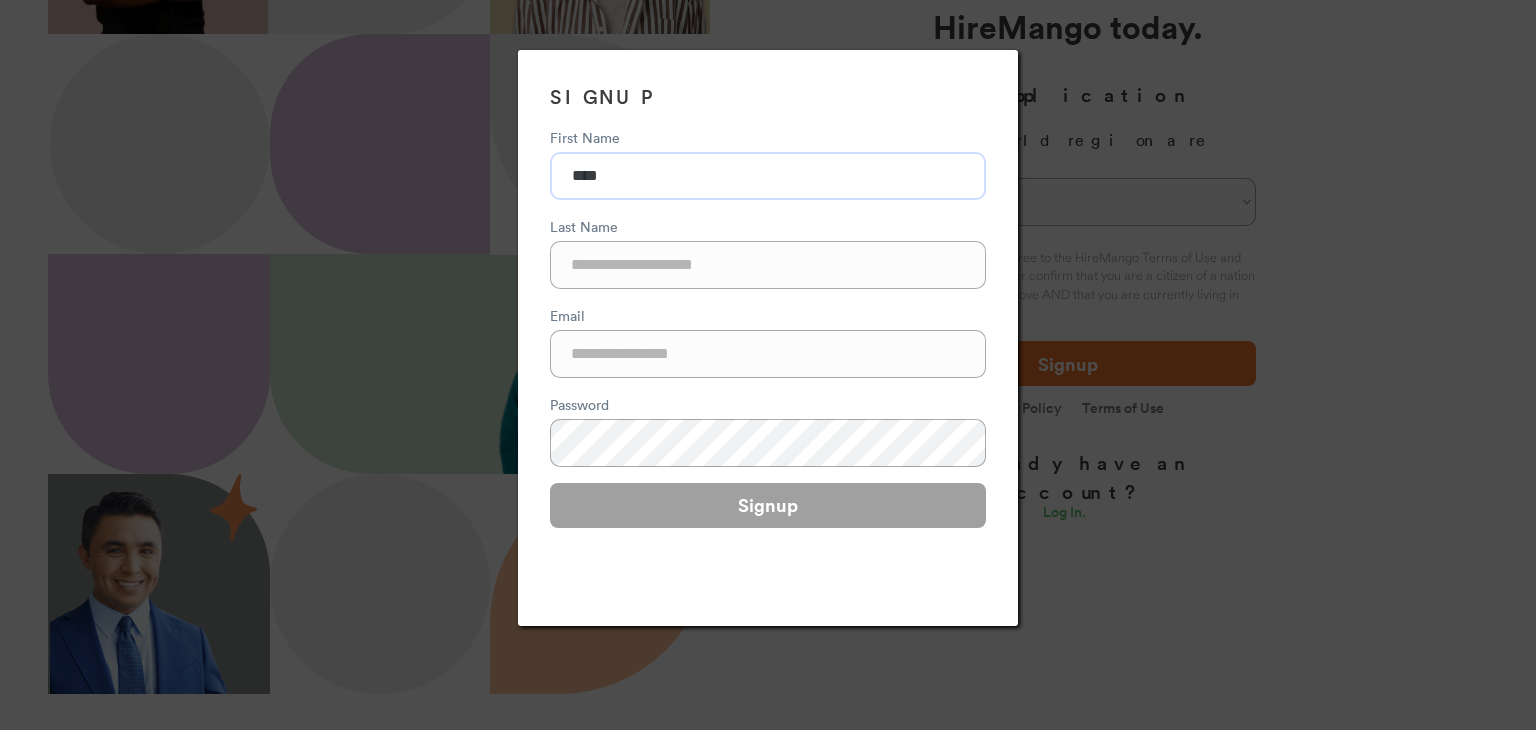 type on "****" 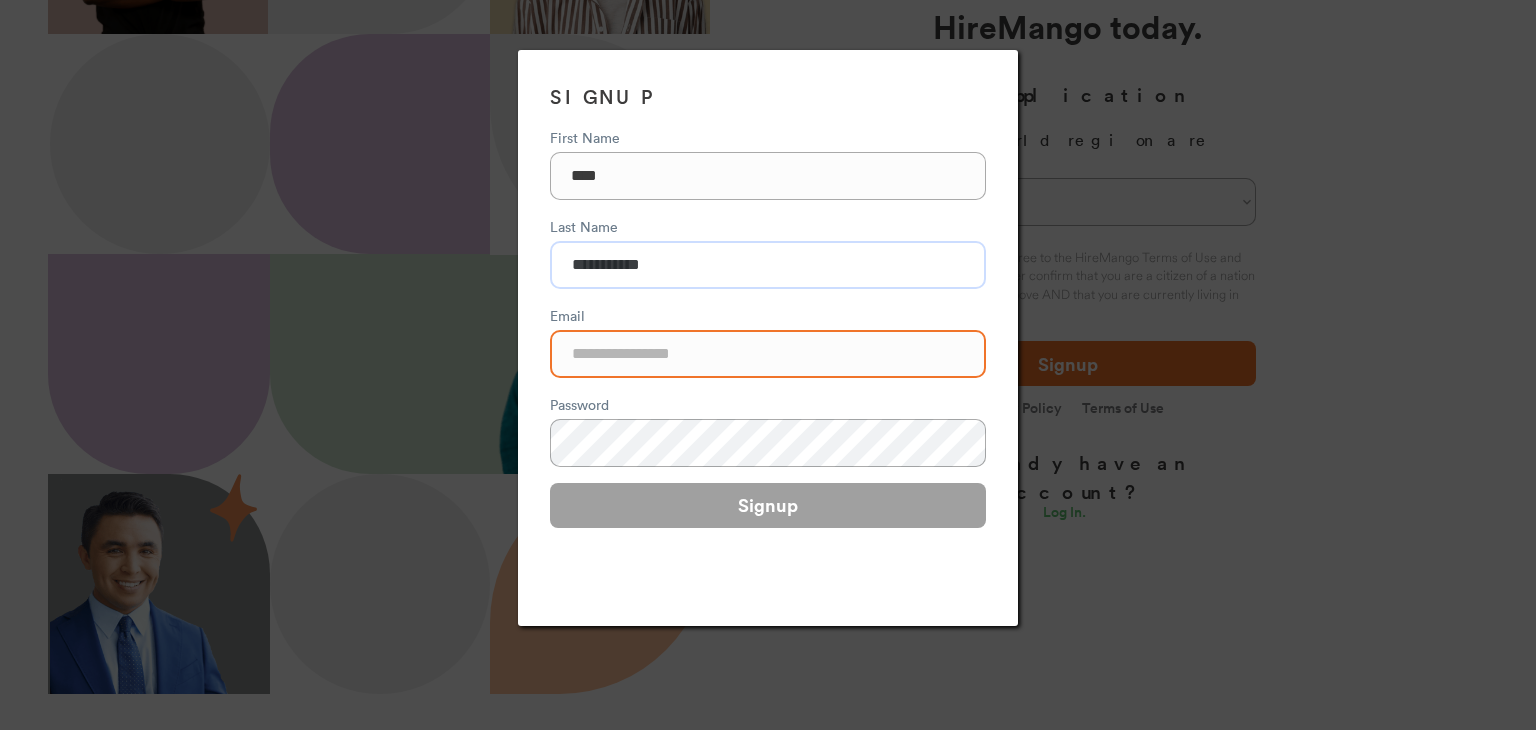 type on "**********" 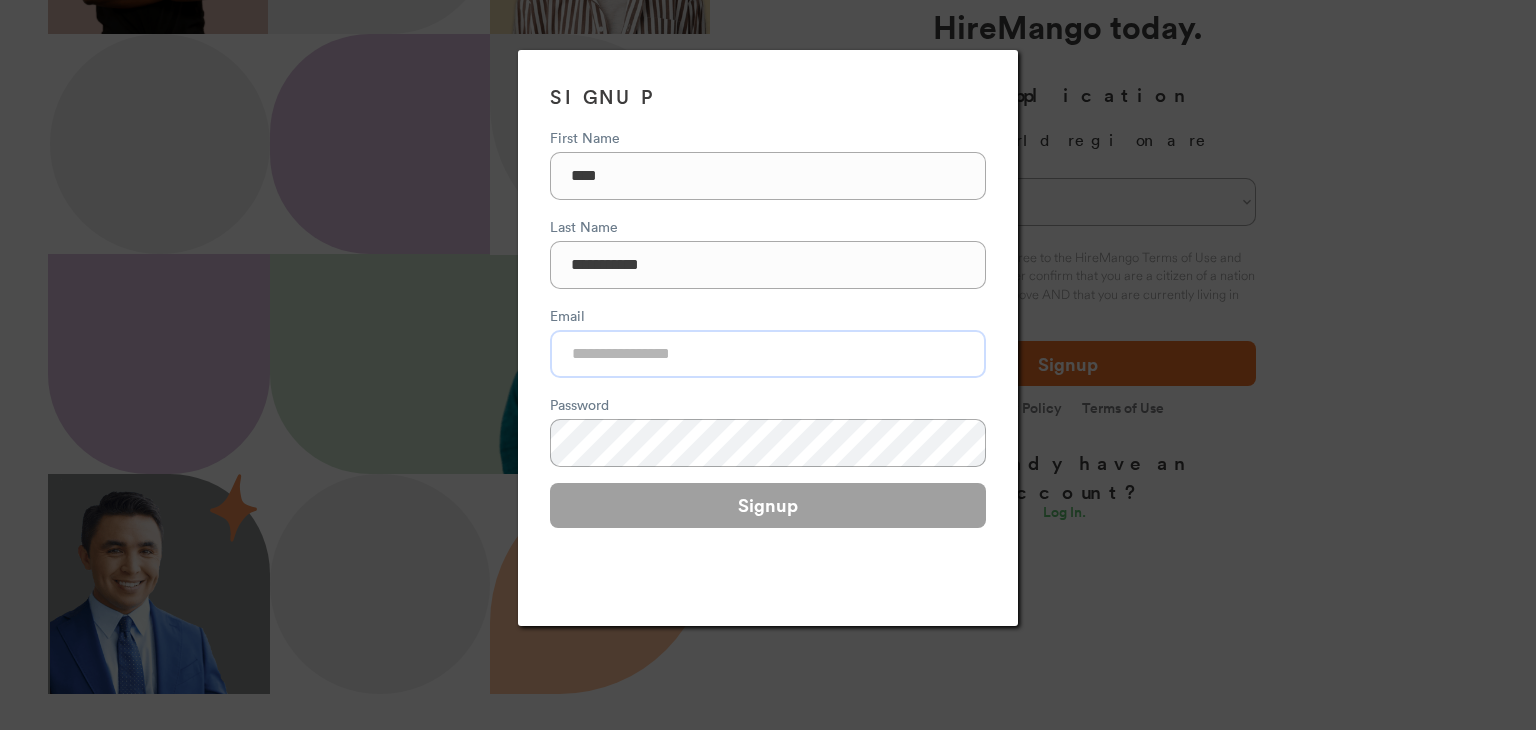 type on "**********" 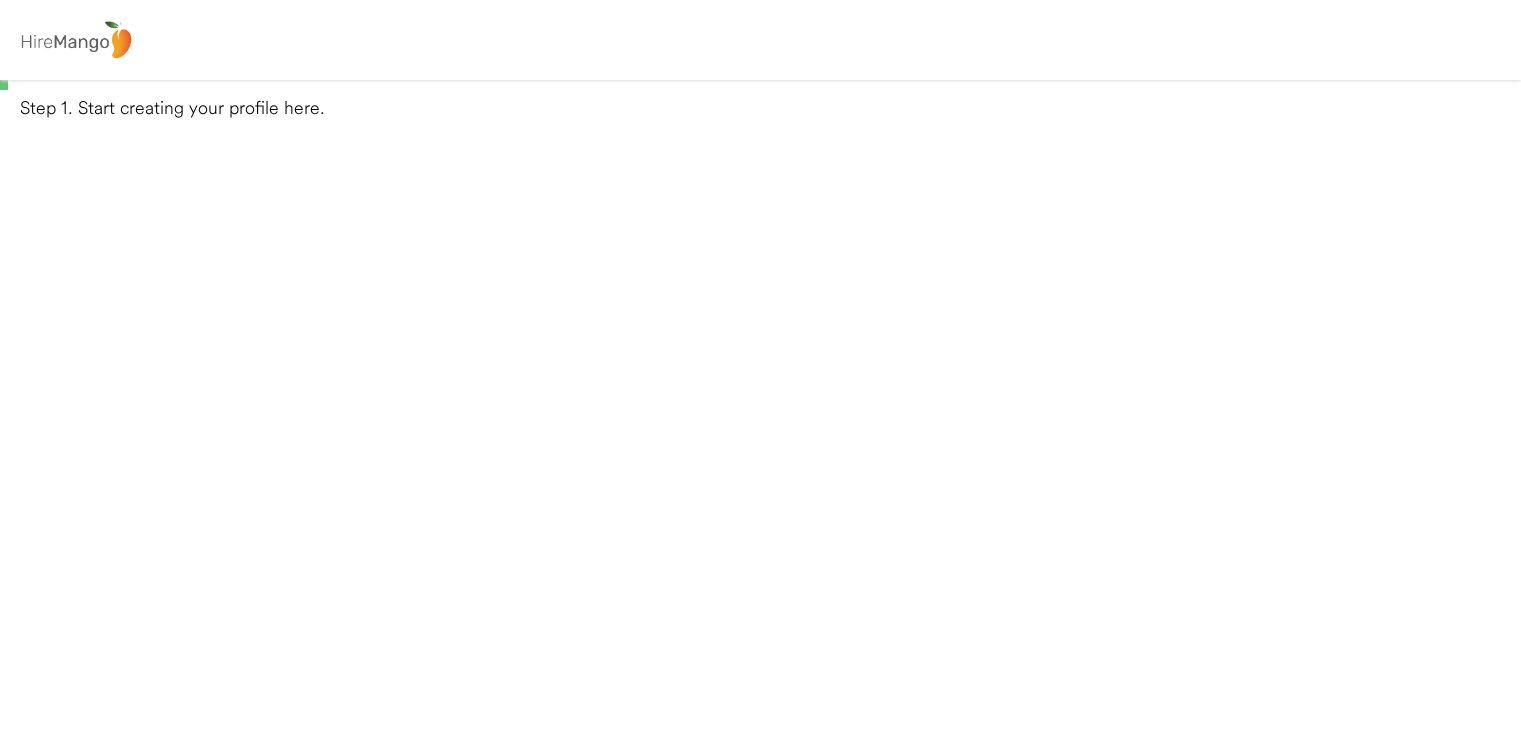 scroll, scrollTop: 0, scrollLeft: 0, axis: both 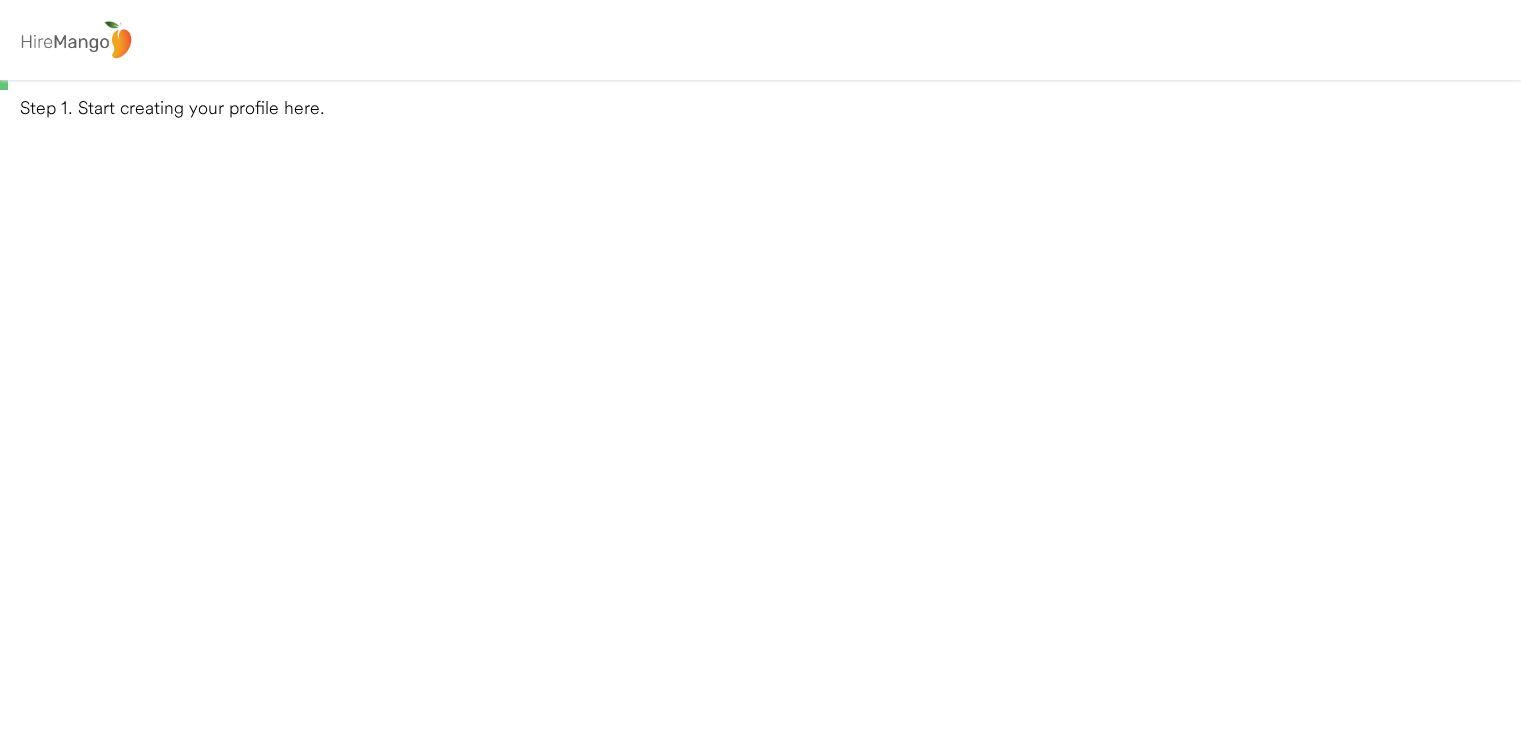select 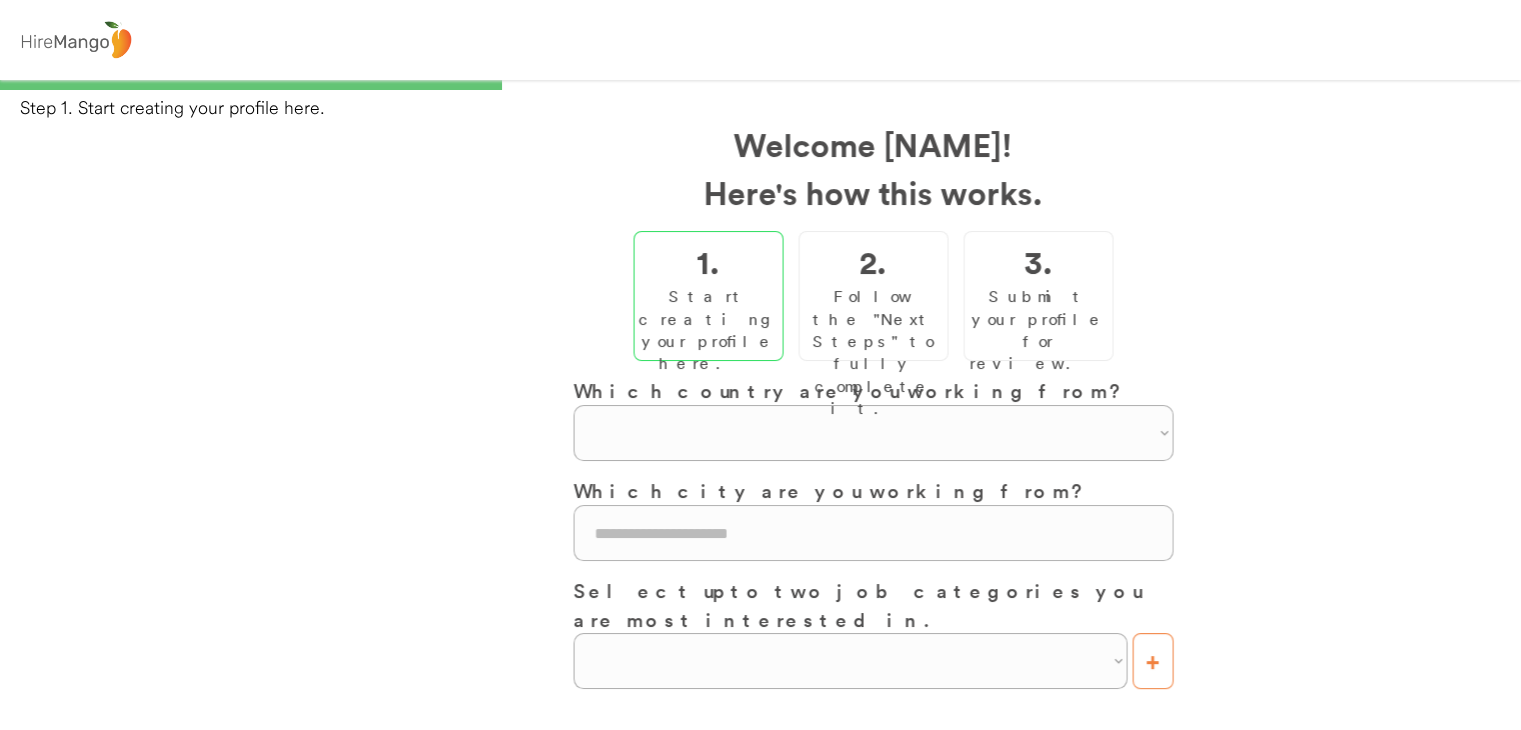 select on "**********" 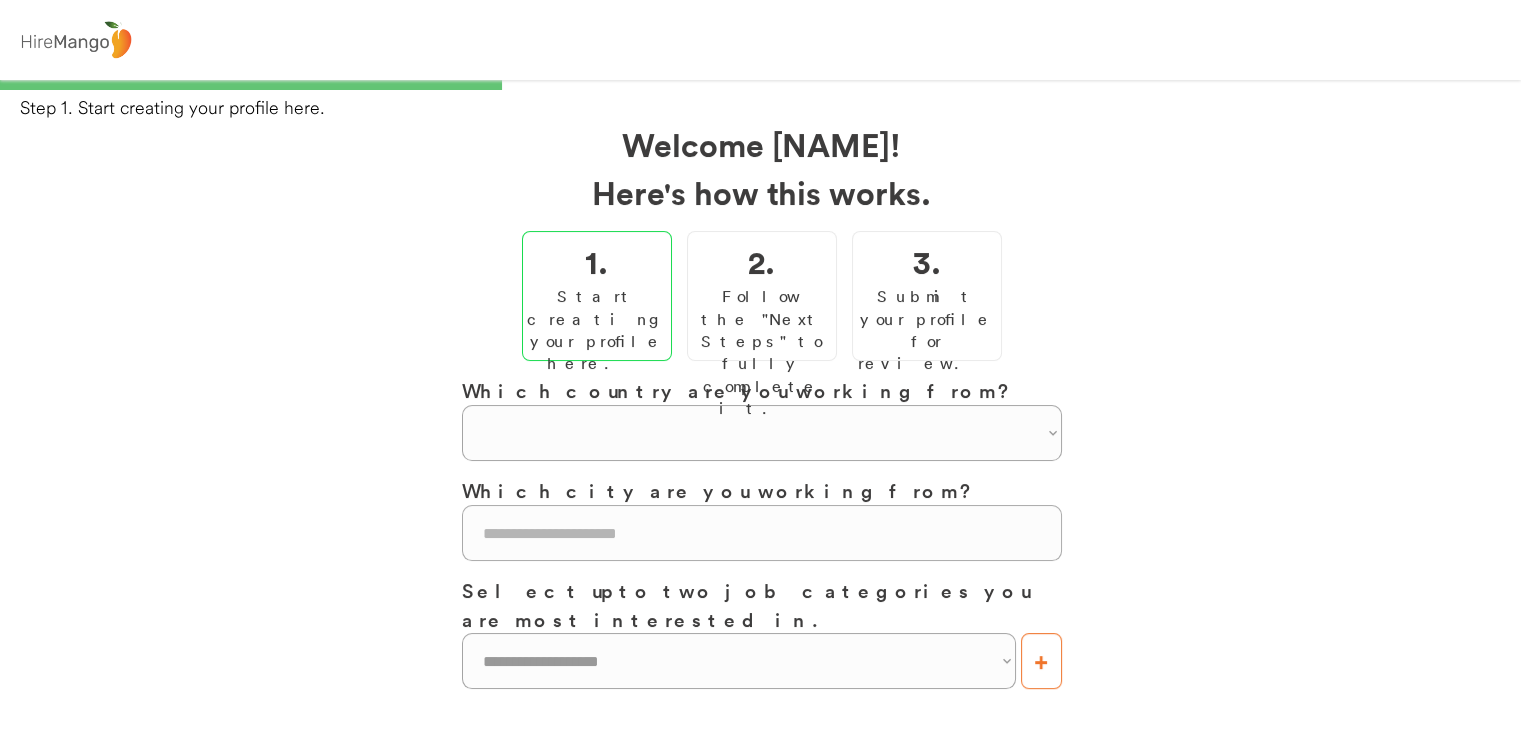 select on "**********" 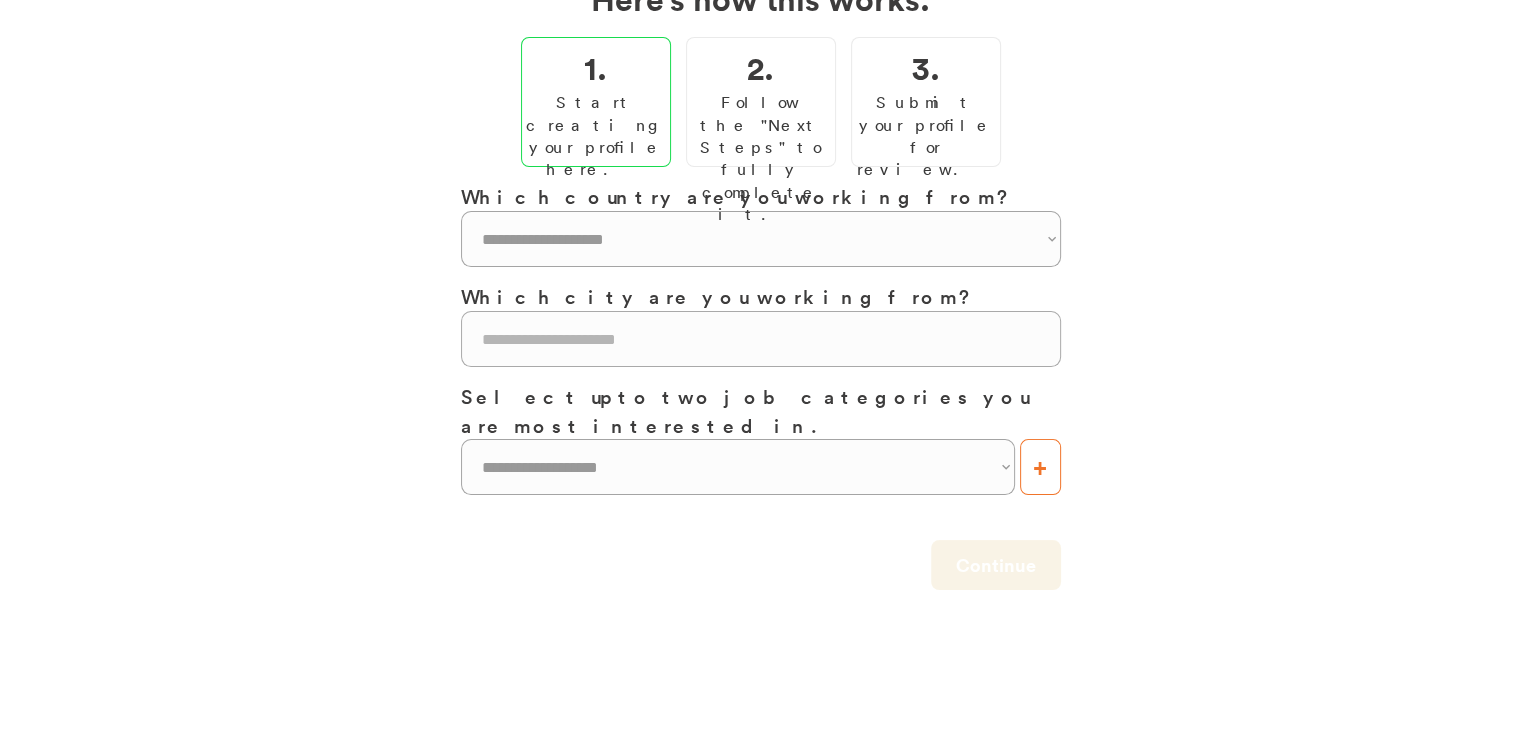 scroll, scrollTop: 0, scrollLeft: 0, axis: both 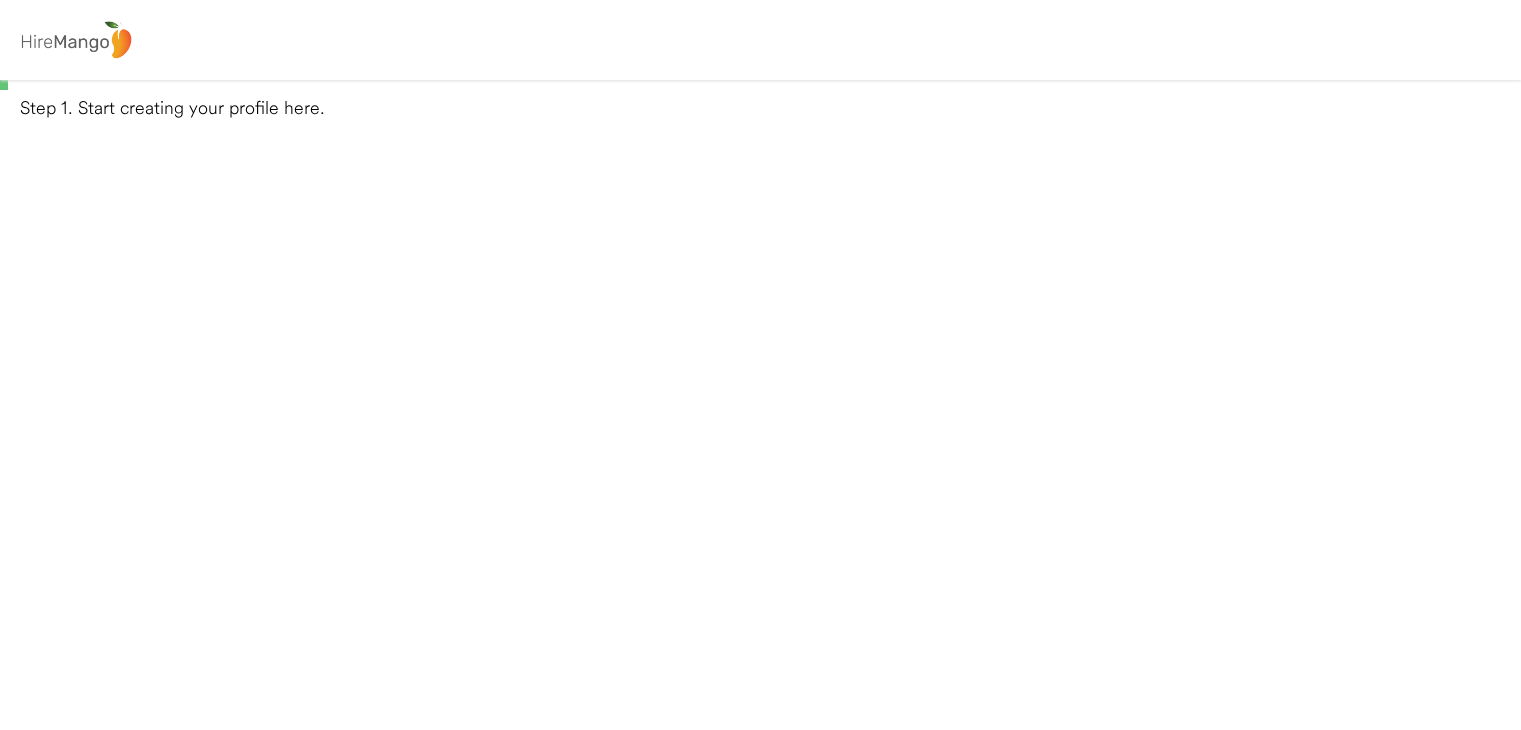 select 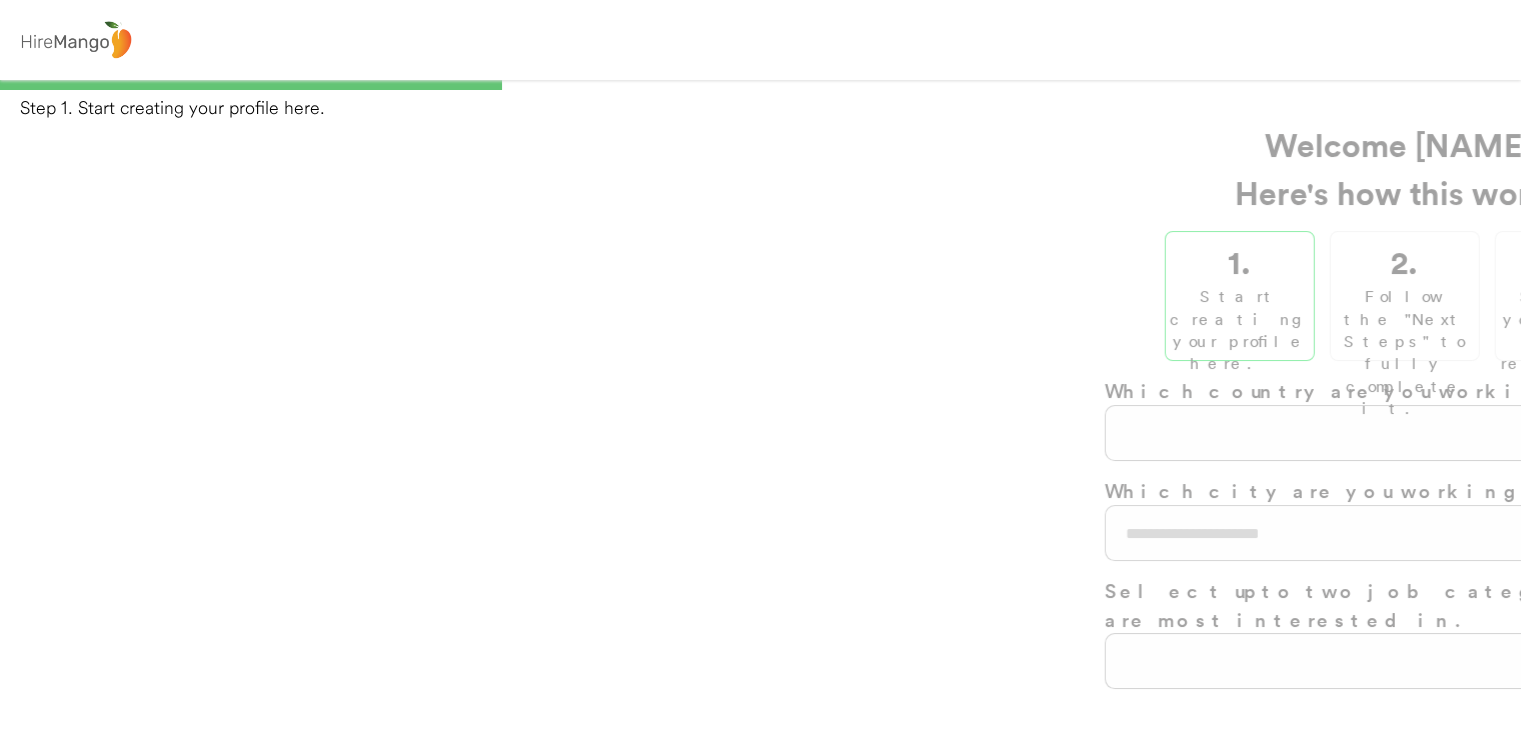 select on "**********" 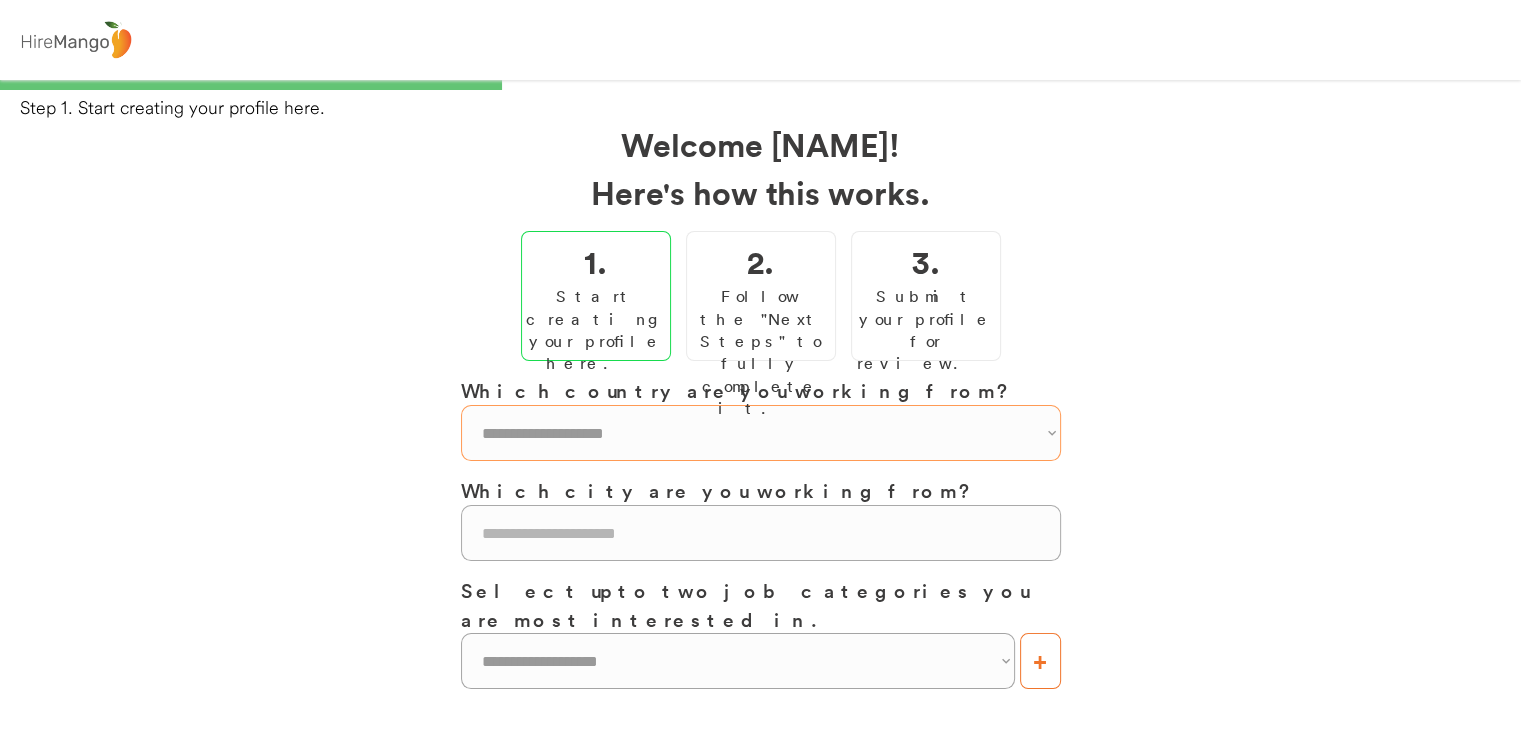 click on "**********" at bounding box center (761, 433) 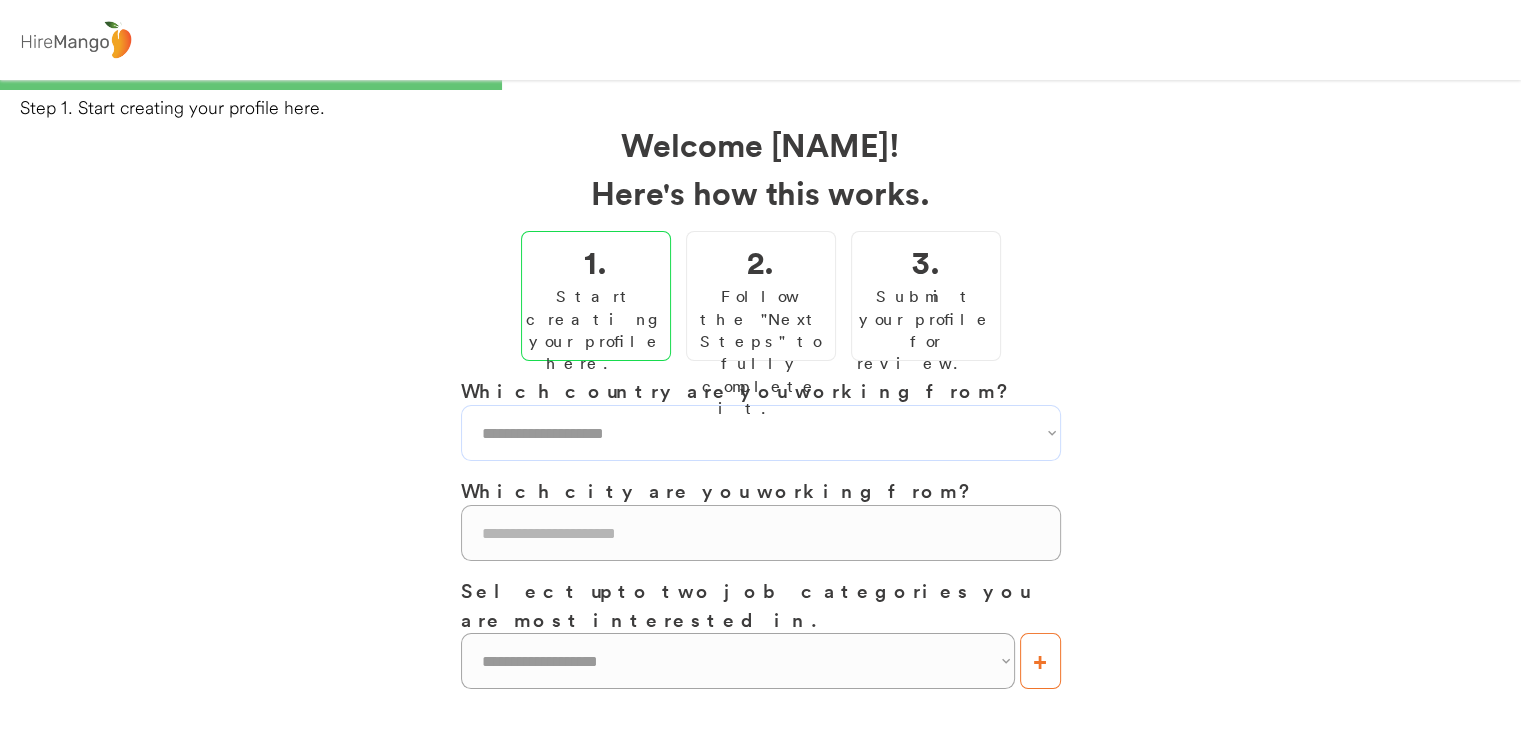 select on "**********" 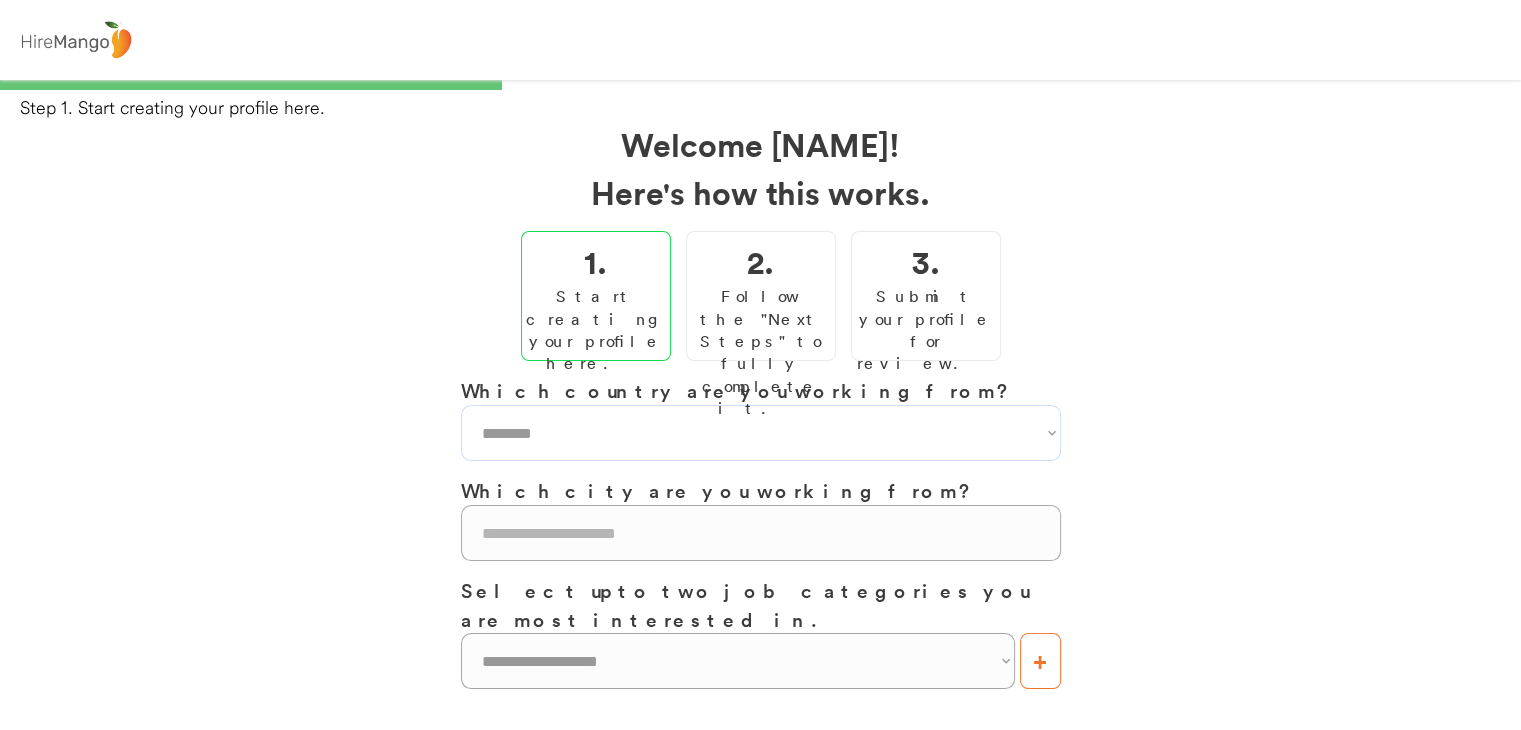 click on "**********" at bounding box center (761, 433) 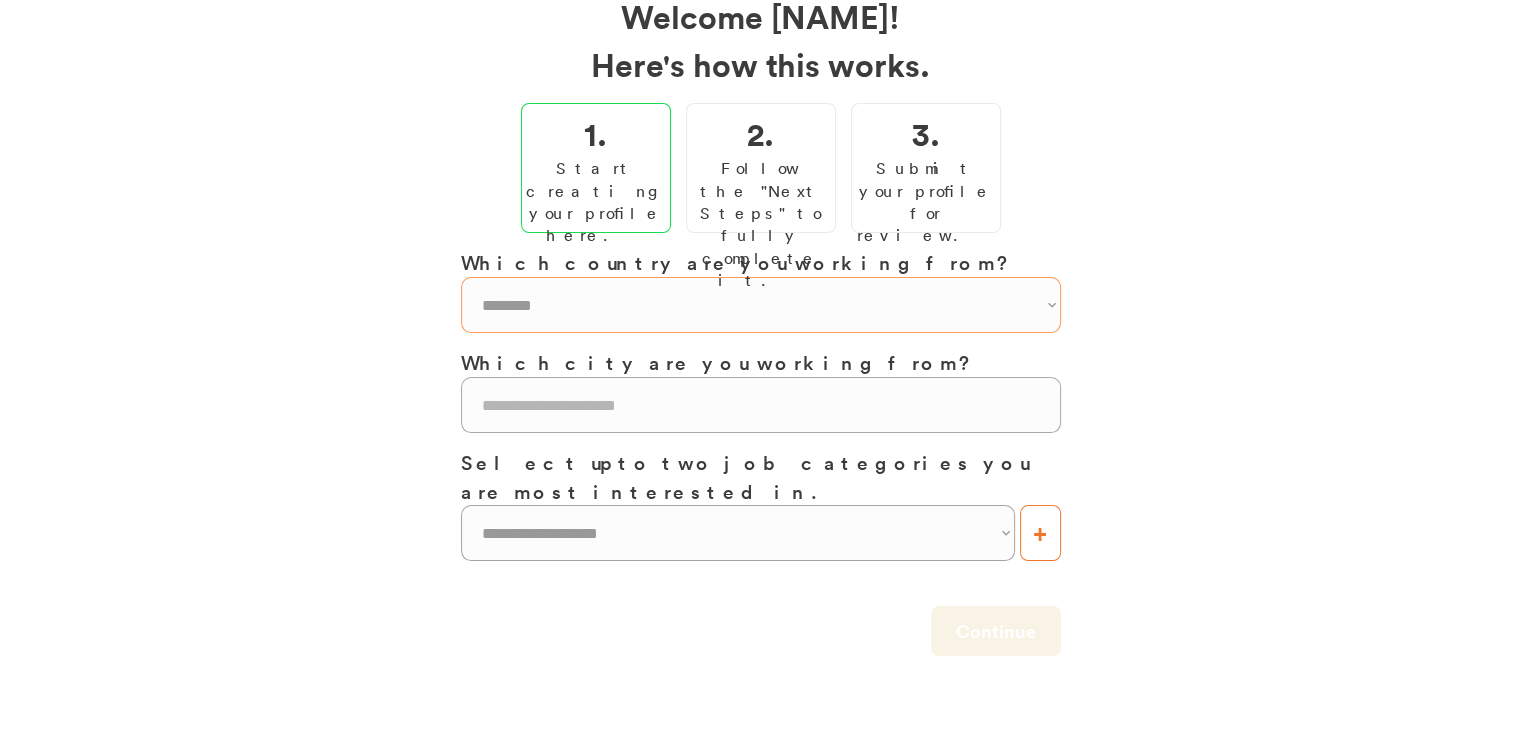 scroll, scrollTop: 133, scrollLeft: 0, axis: vertical 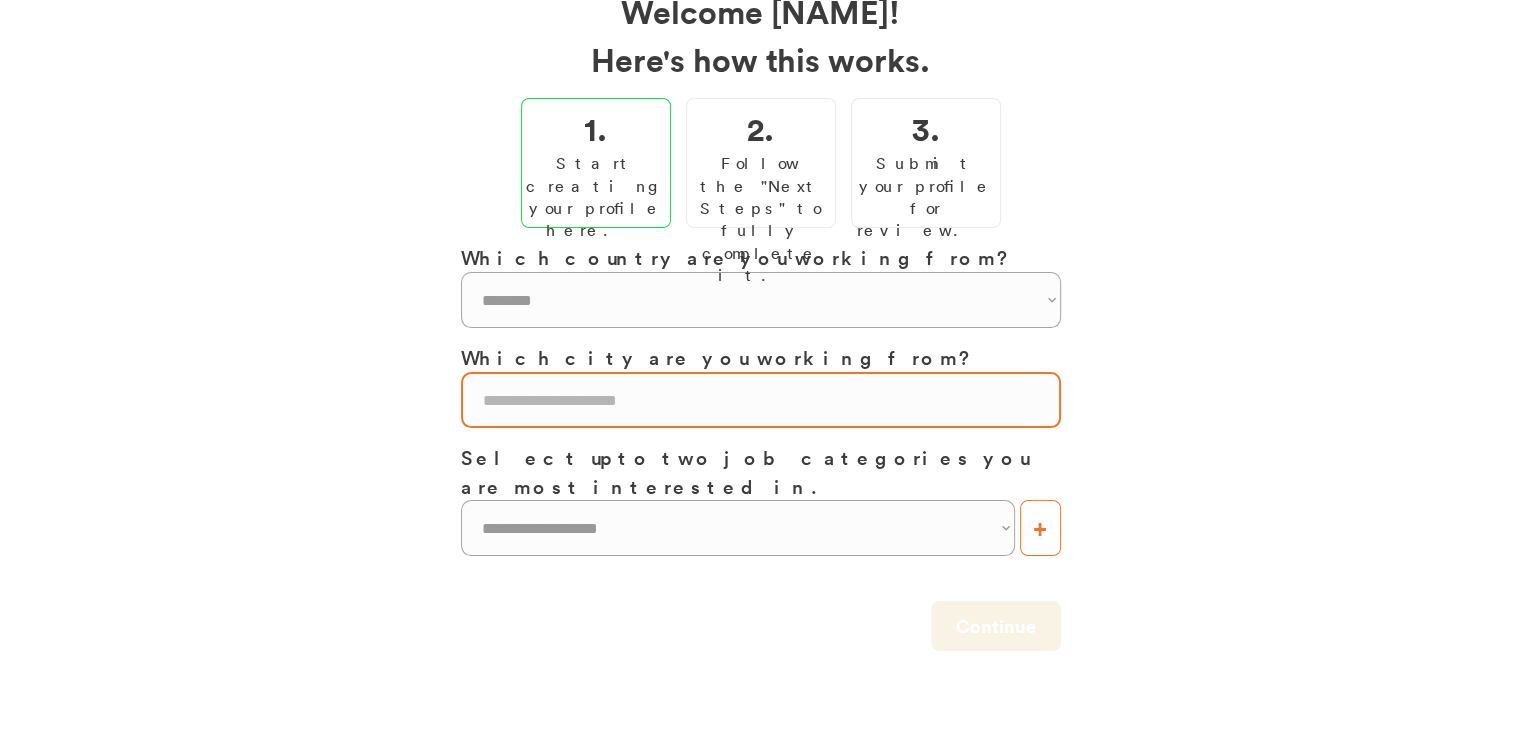 click at bounding box center (761, 400) 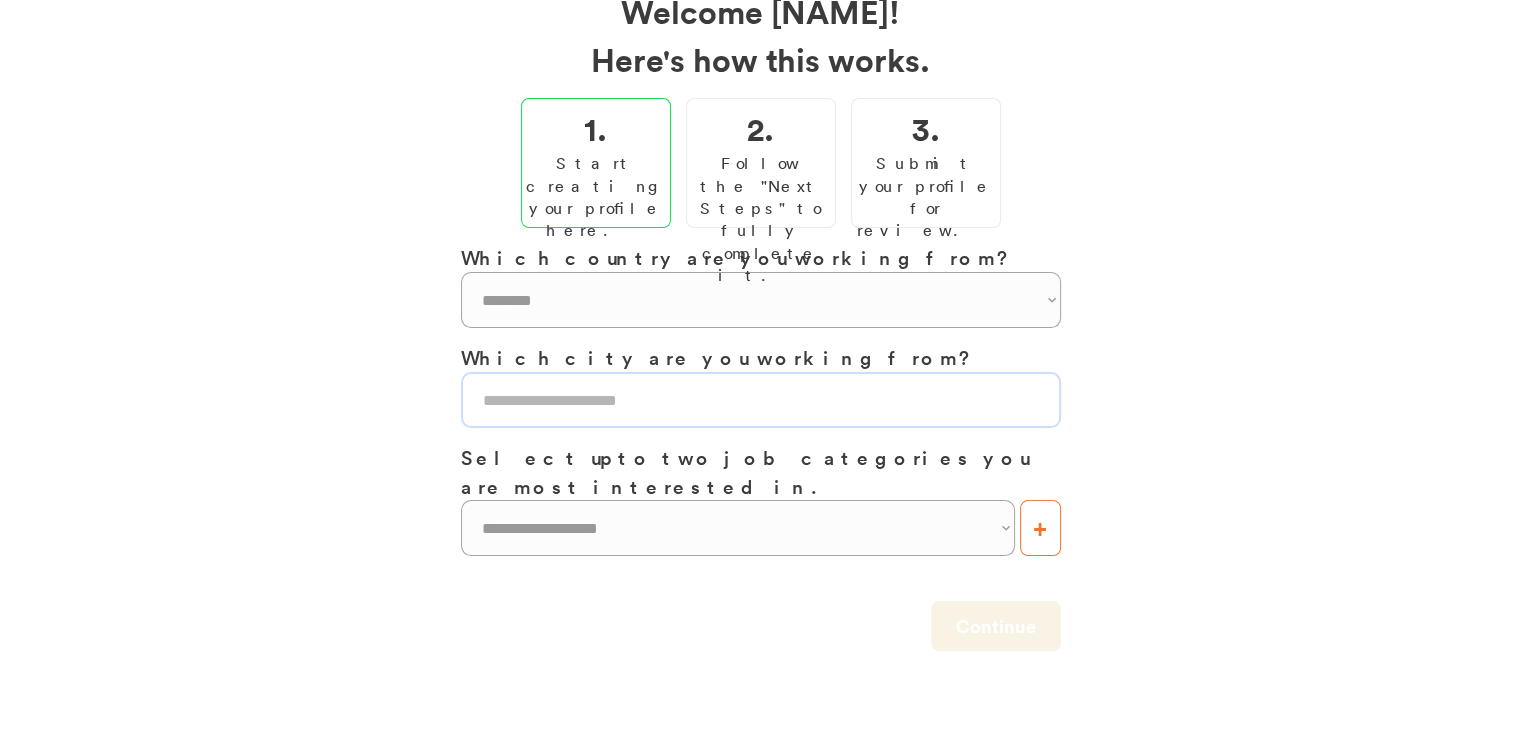 type on "**********" 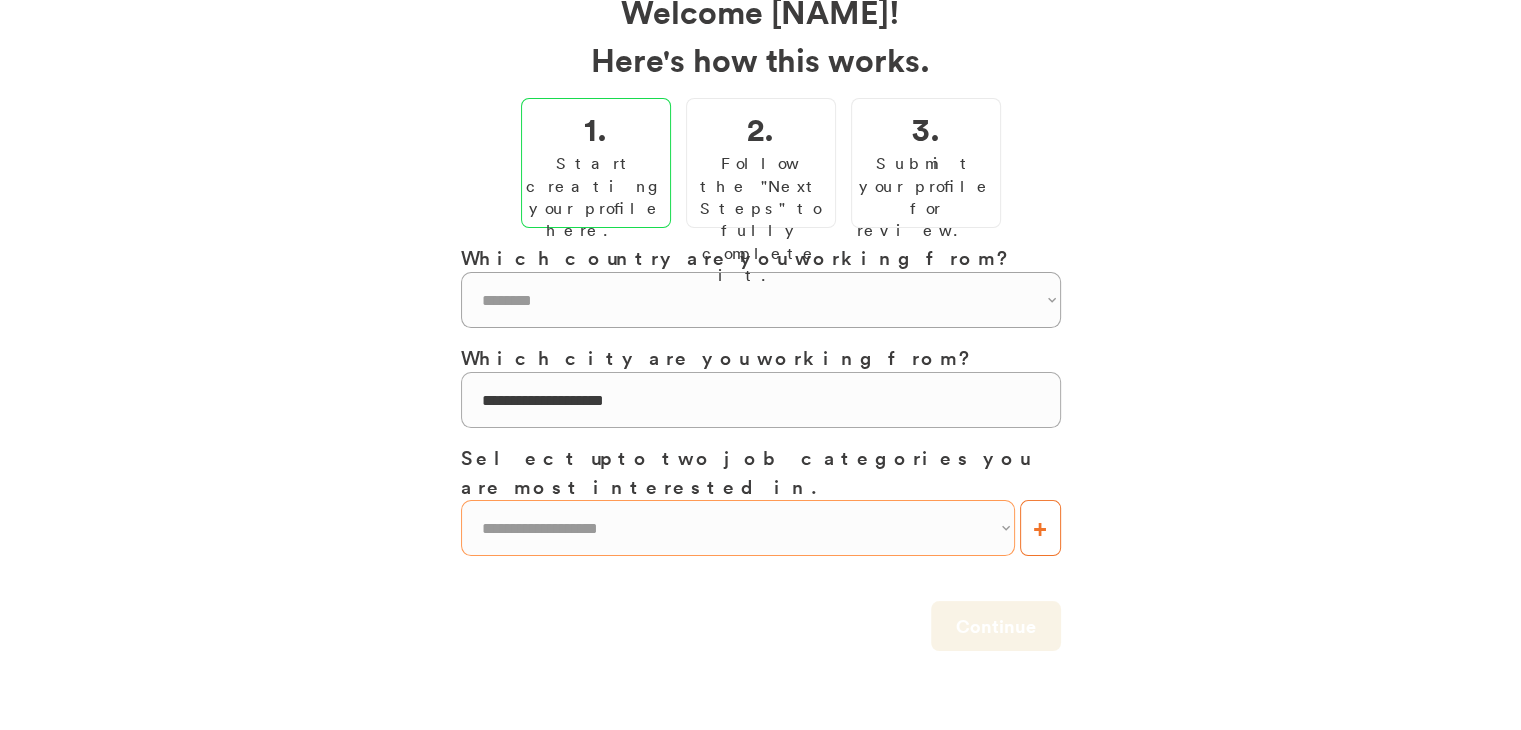 click on "**********" at bounding box center (738, 528) 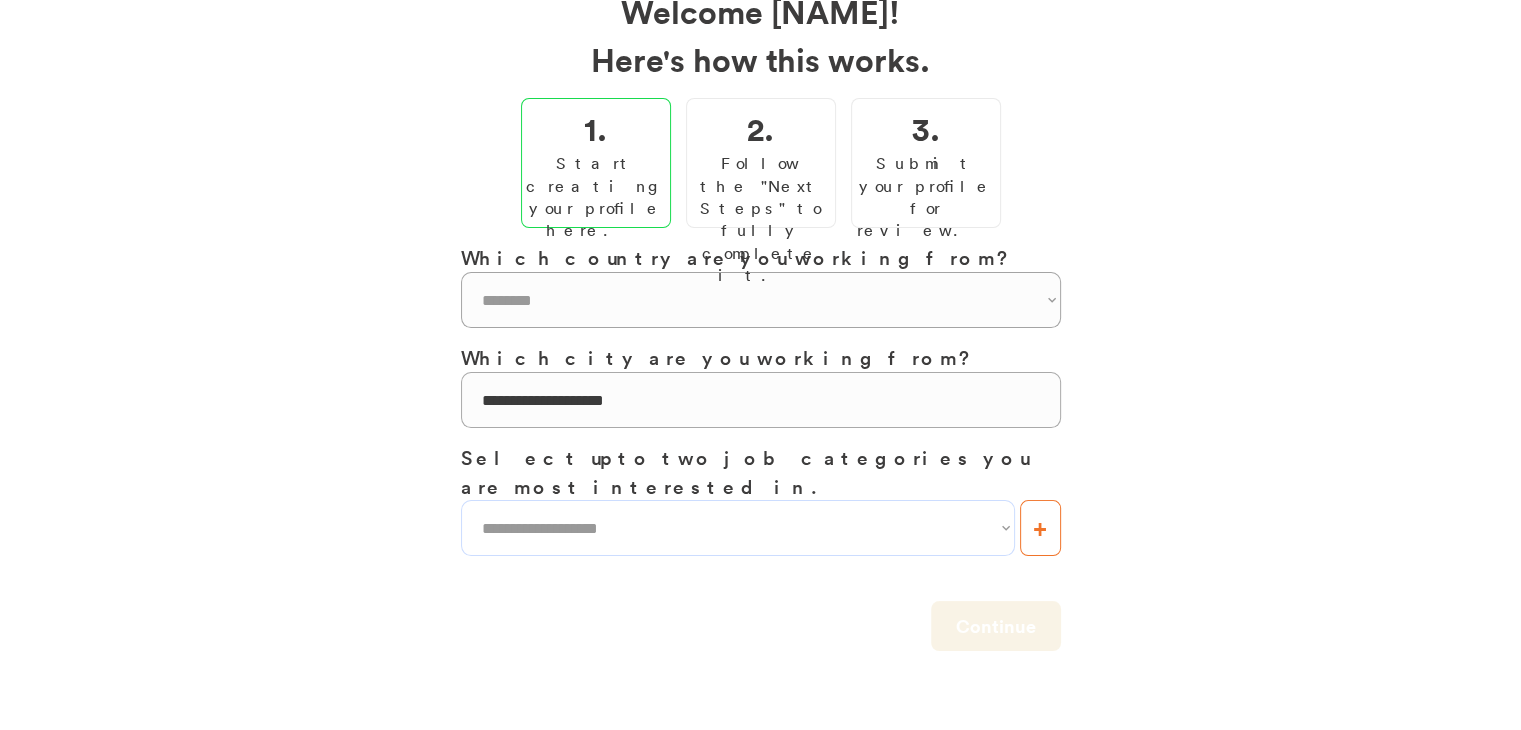 click on "33% 33% Step 1. Start creating your profile here. Welcome [NAME]!
Here's how this works. 1. Start creating your profile here. 2. Follow the "Next Steps" to fully complete it. 3. Submit your profile for review. Which country are you working from? [REDACTED] Which city are you working from? Select up to two job categories you are most interested in. [REDACTED]" at bounding box center [760, 410] 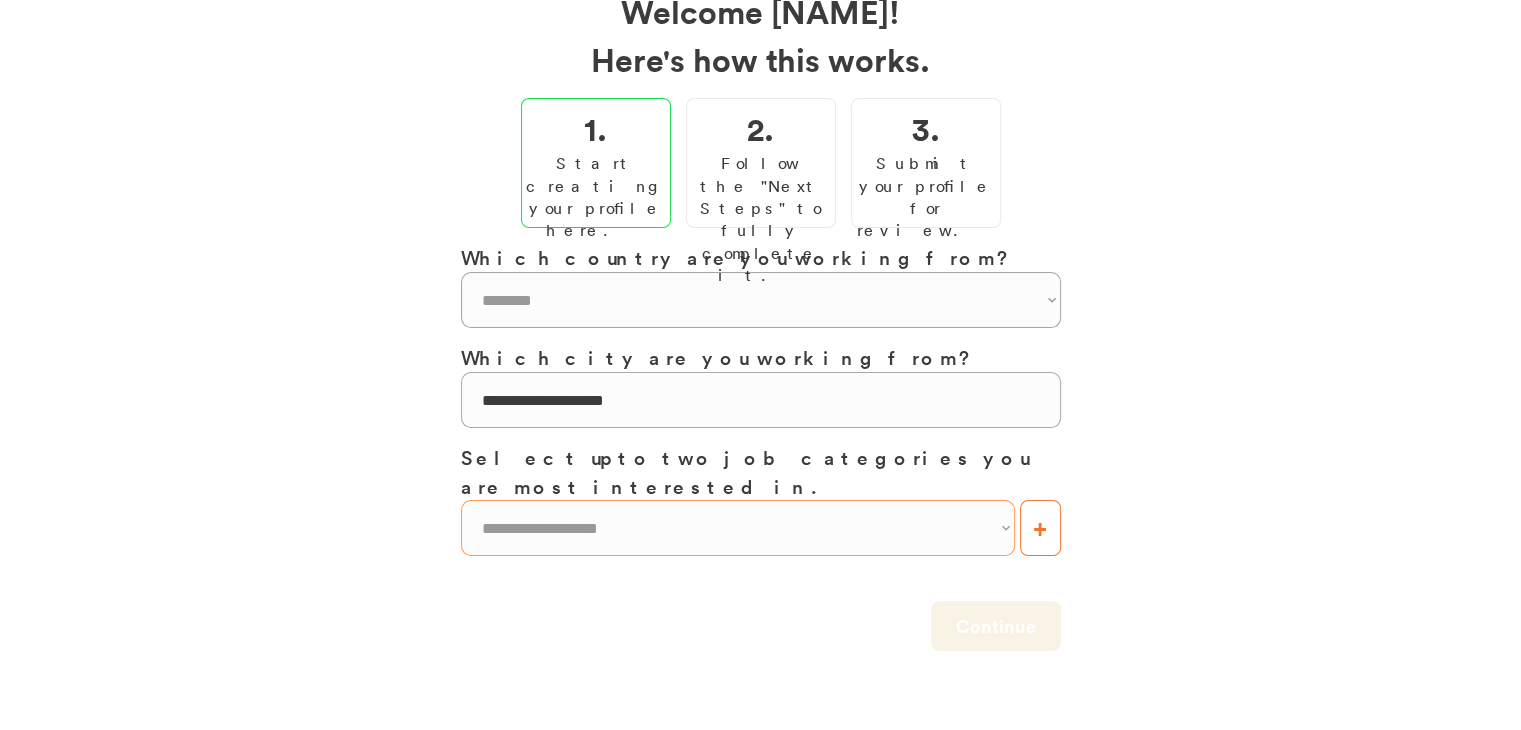 click on "**********" at bounding box center [738, 528] 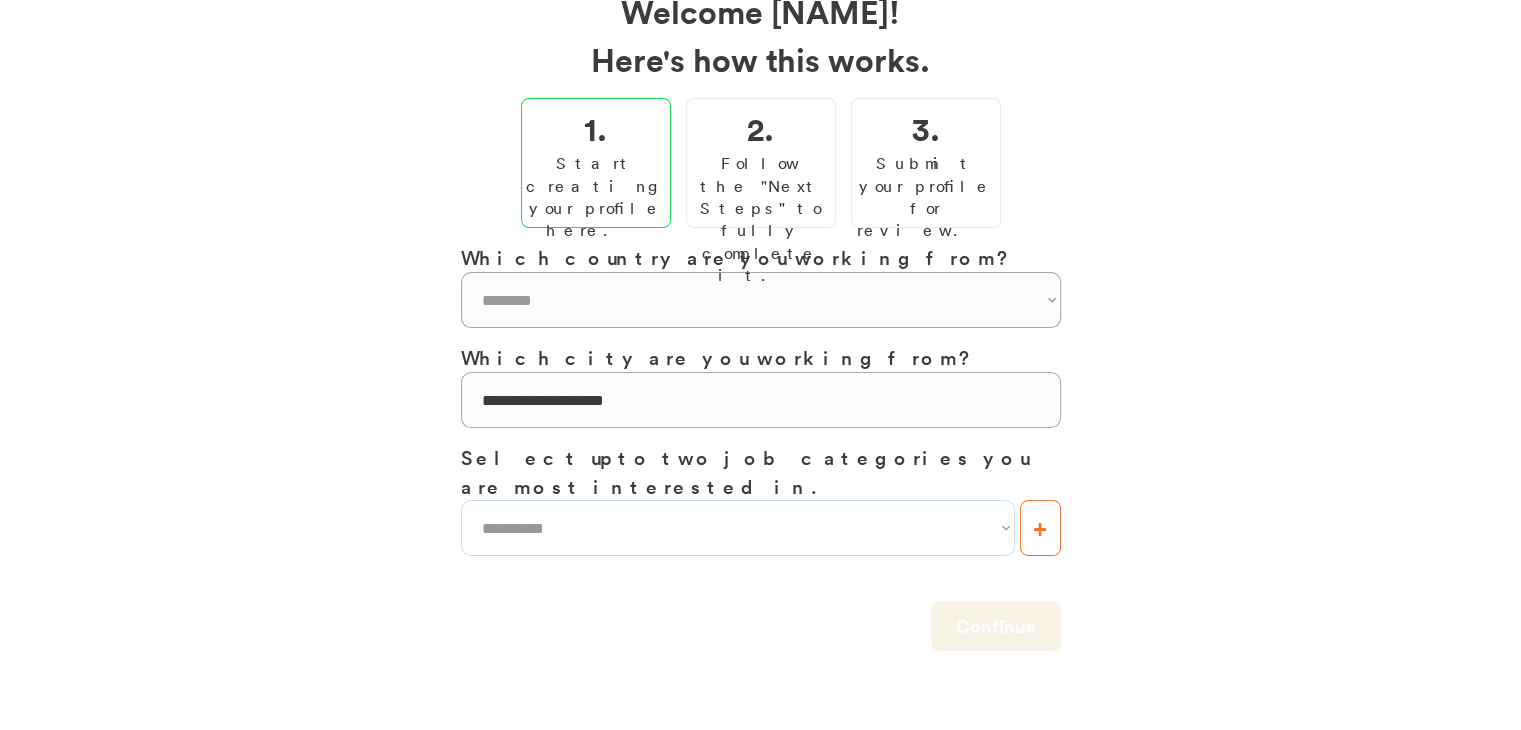 click on "**********" at bounding box center [738, 528] 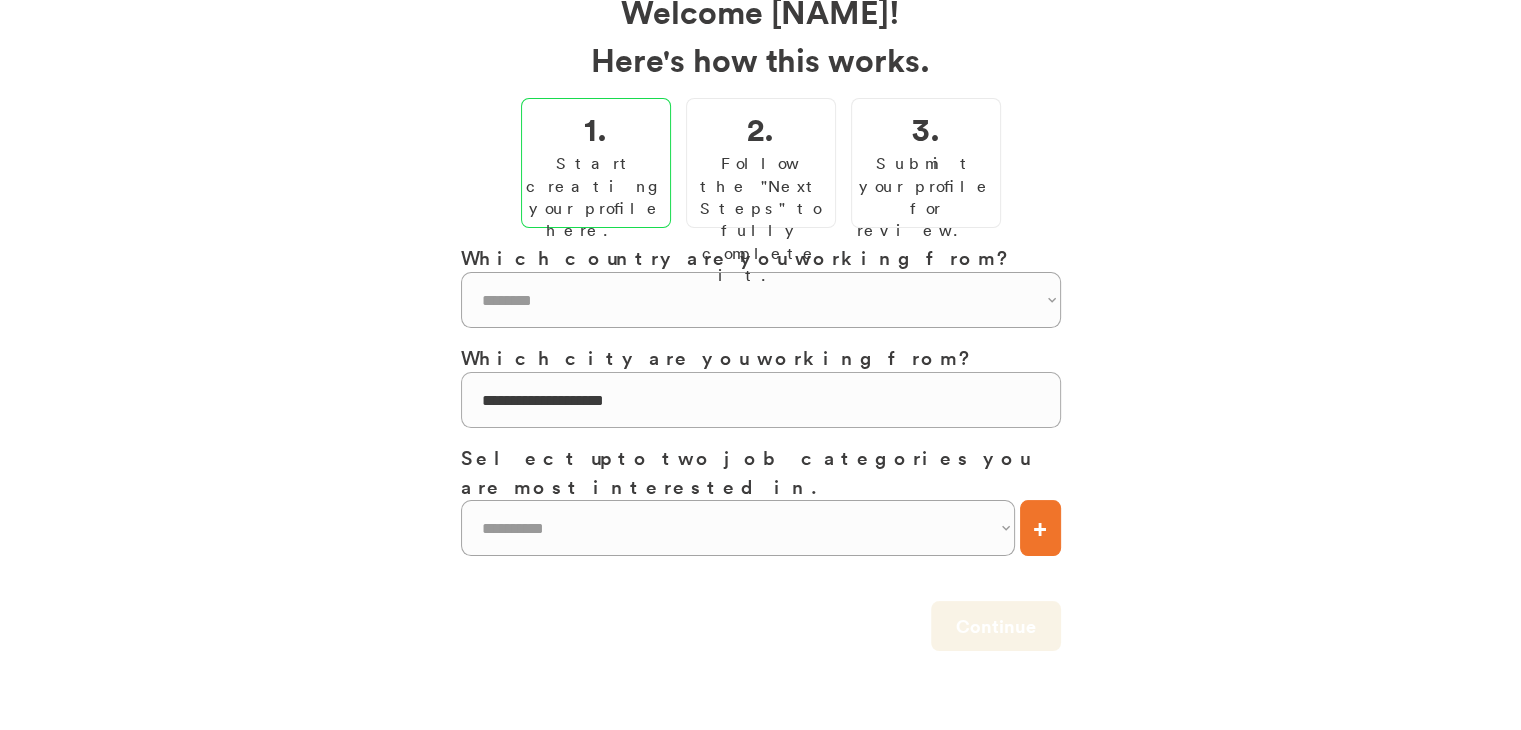 click on "+" at bounding box center [1040, 528] 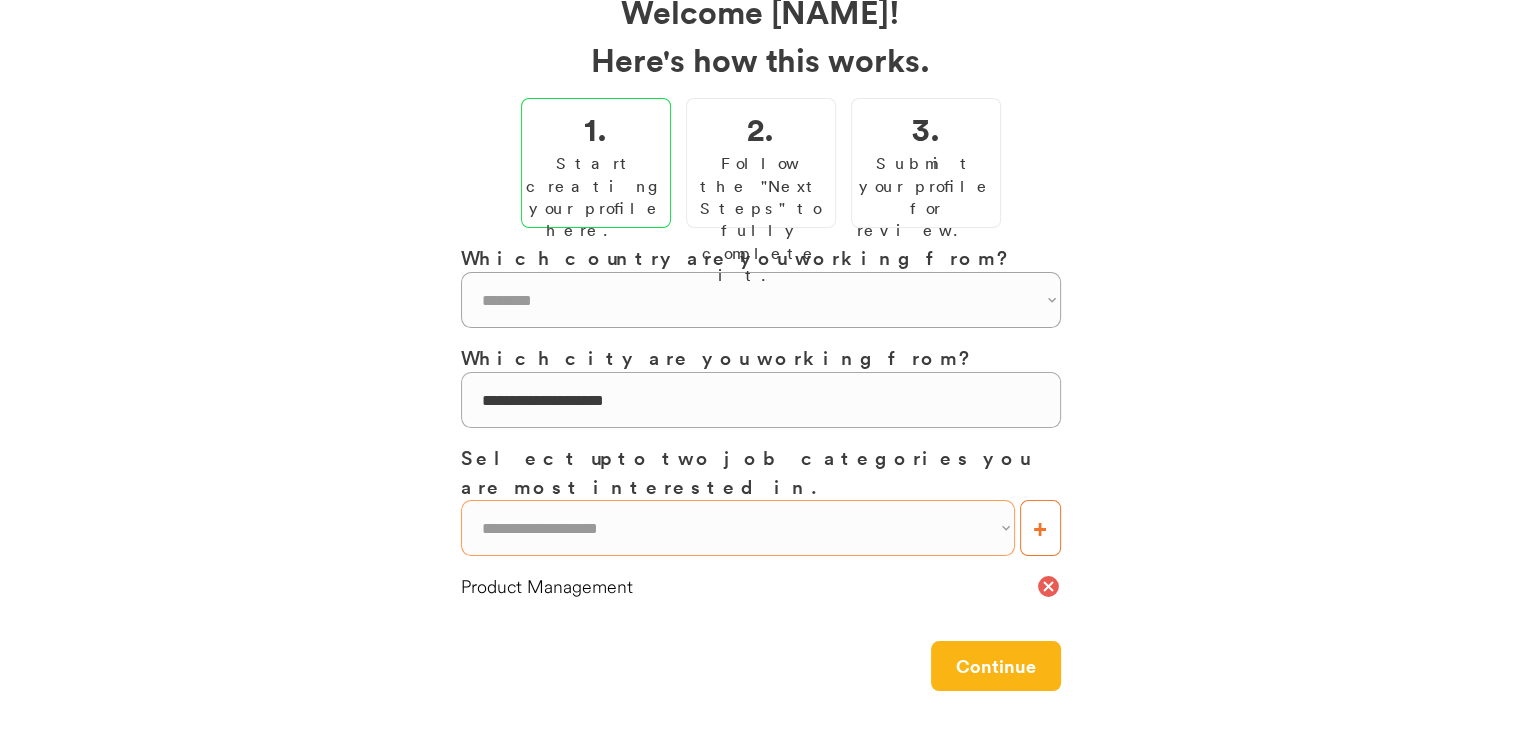click on "**********" at bounding box center [738, 528] 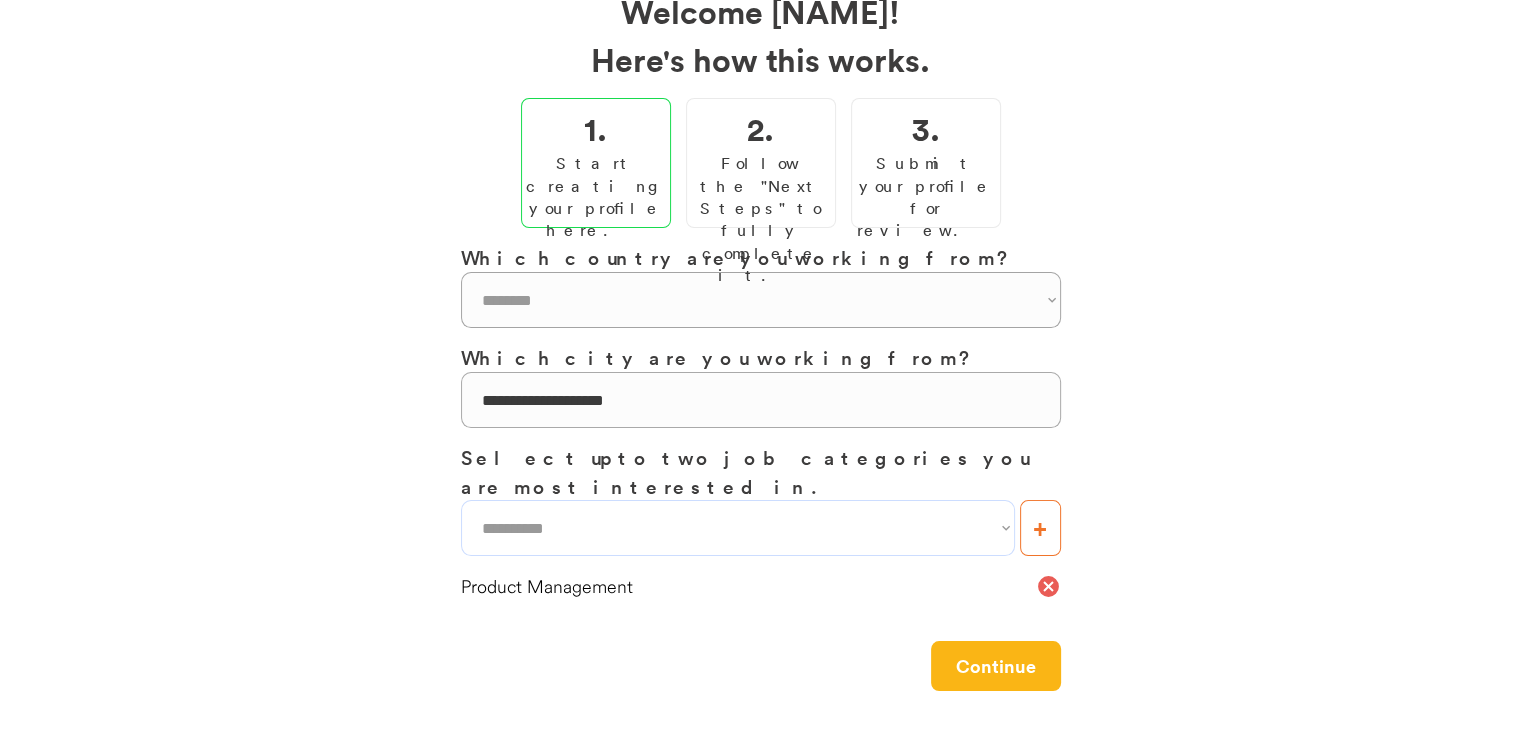 click on "**********" at bounding box center [738, 528] 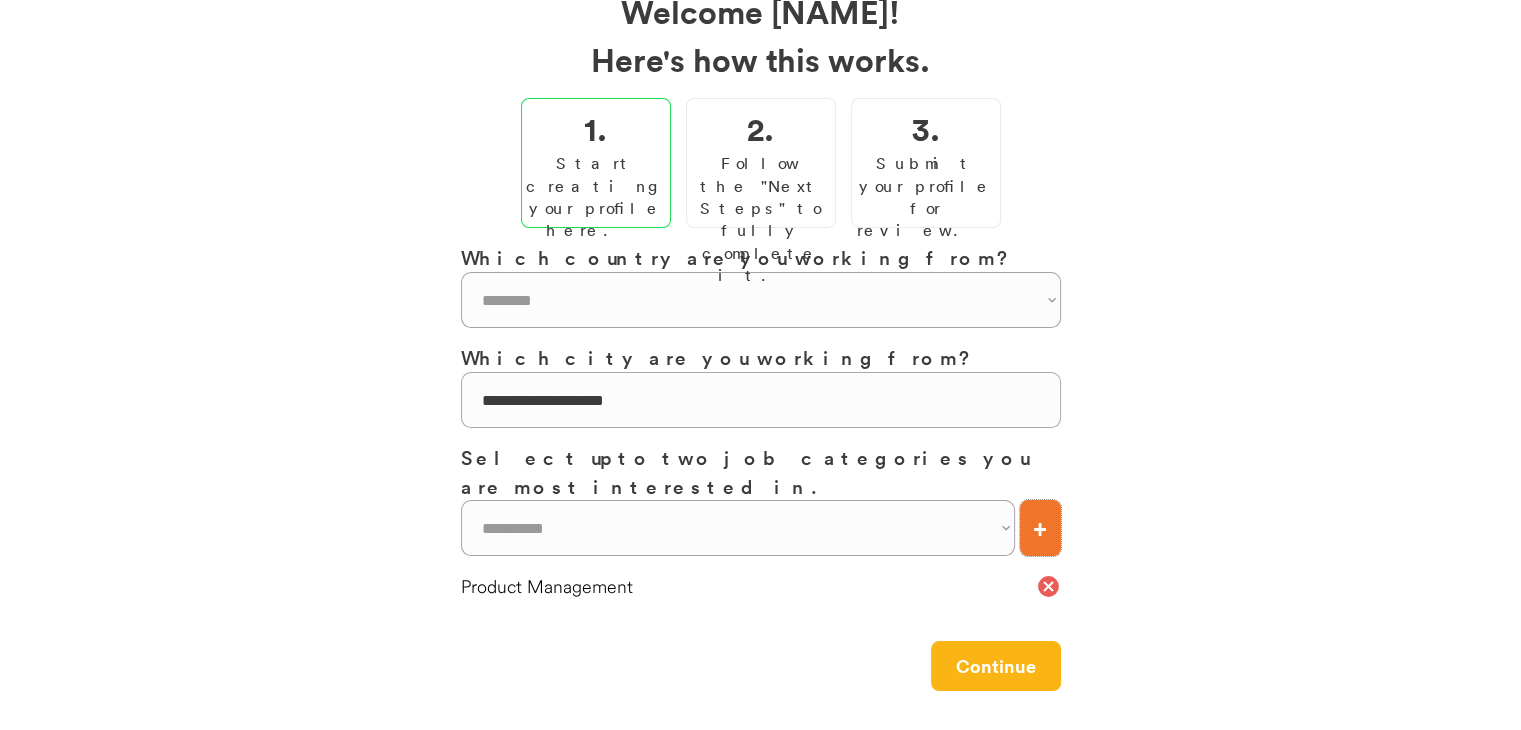 click on "+" at bounding box center [1040, 528] 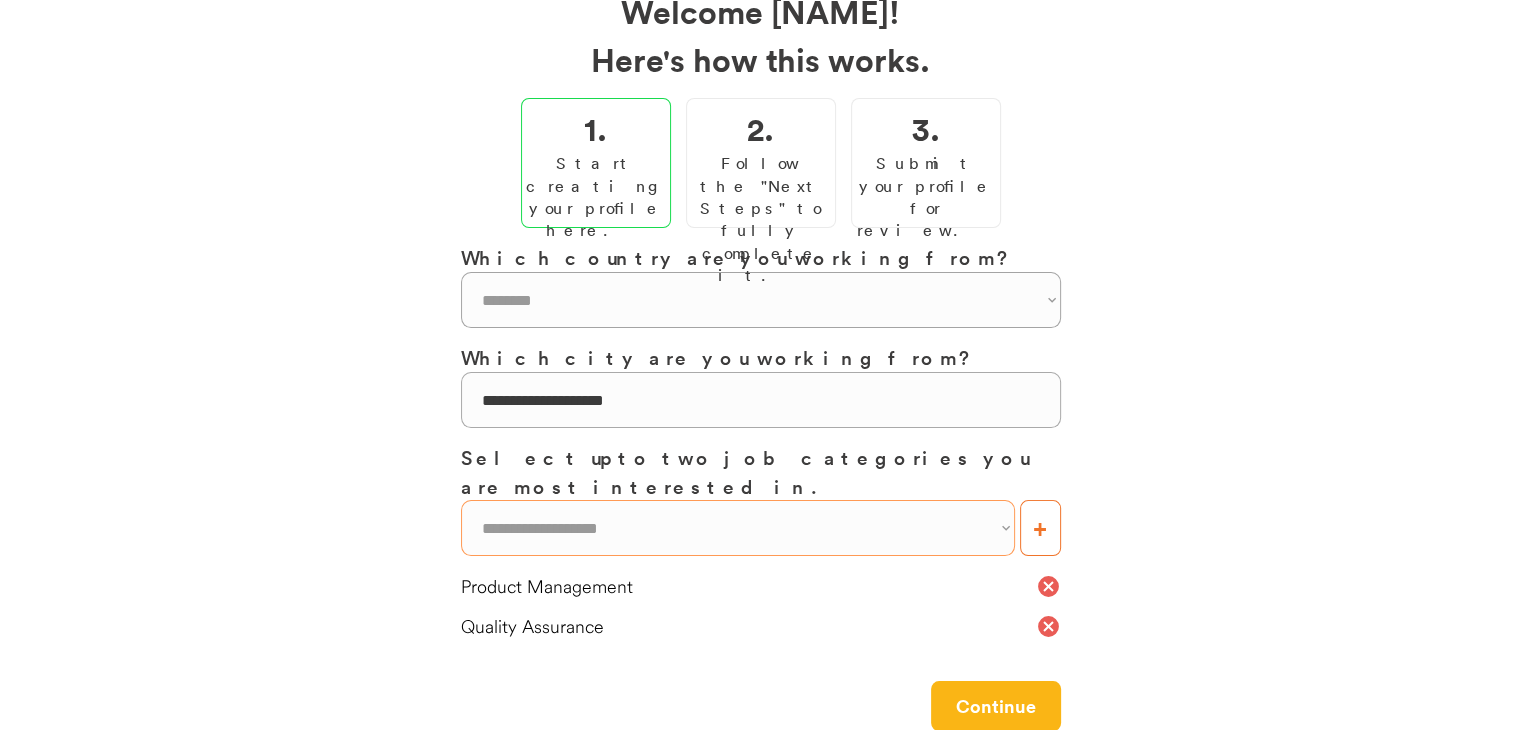 click on "**********" at bounding box center [738, 528] 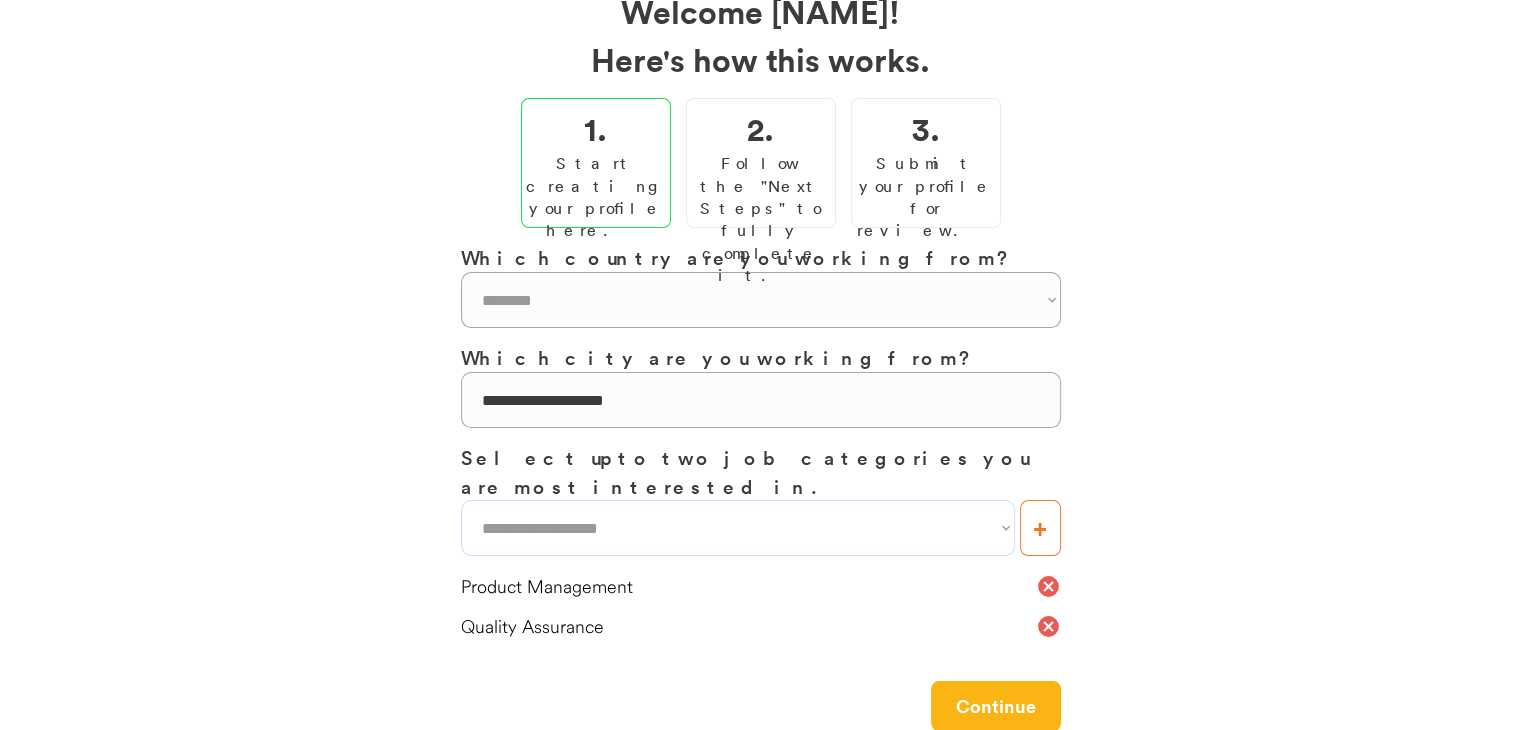 select on "**********" 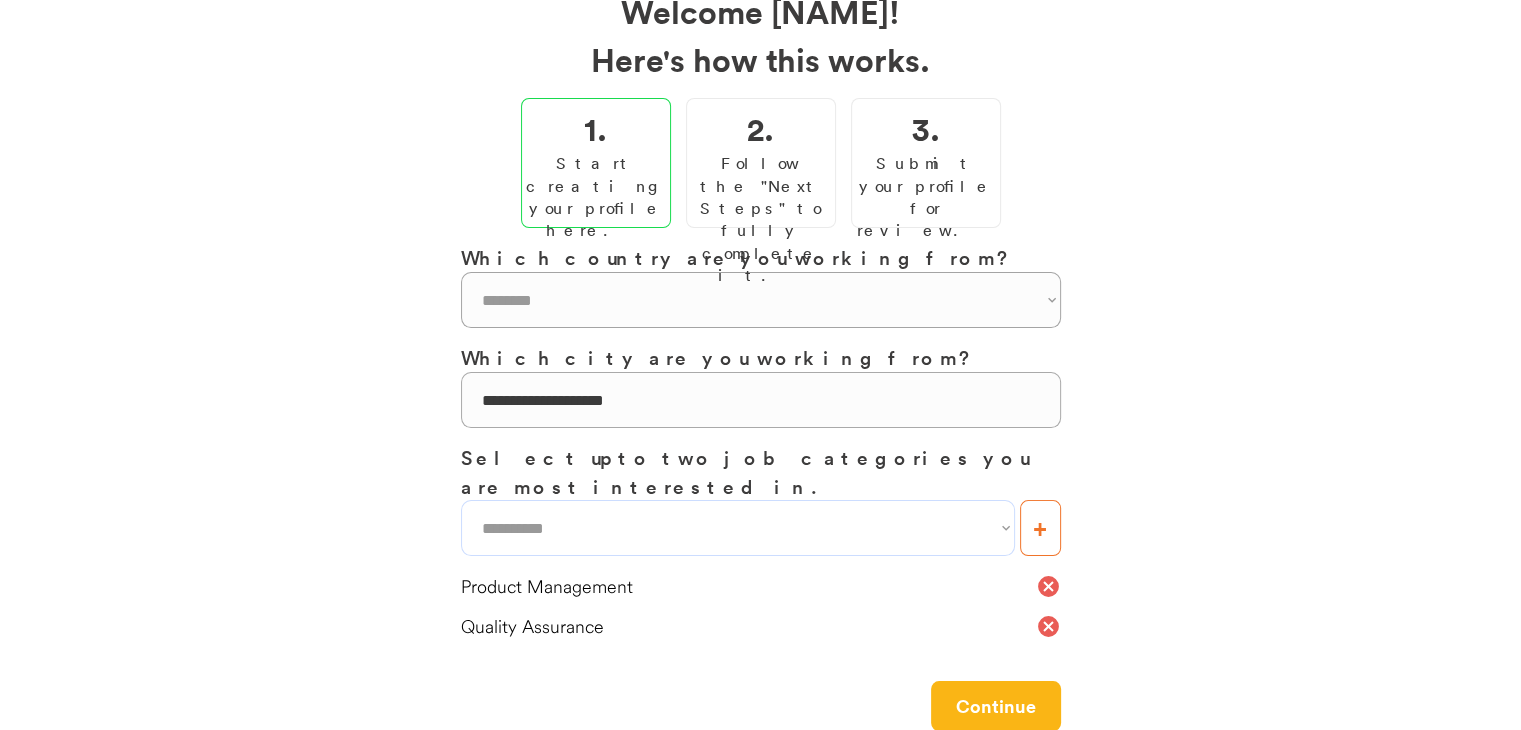 click on "**********" at bounding box center (738, 528) 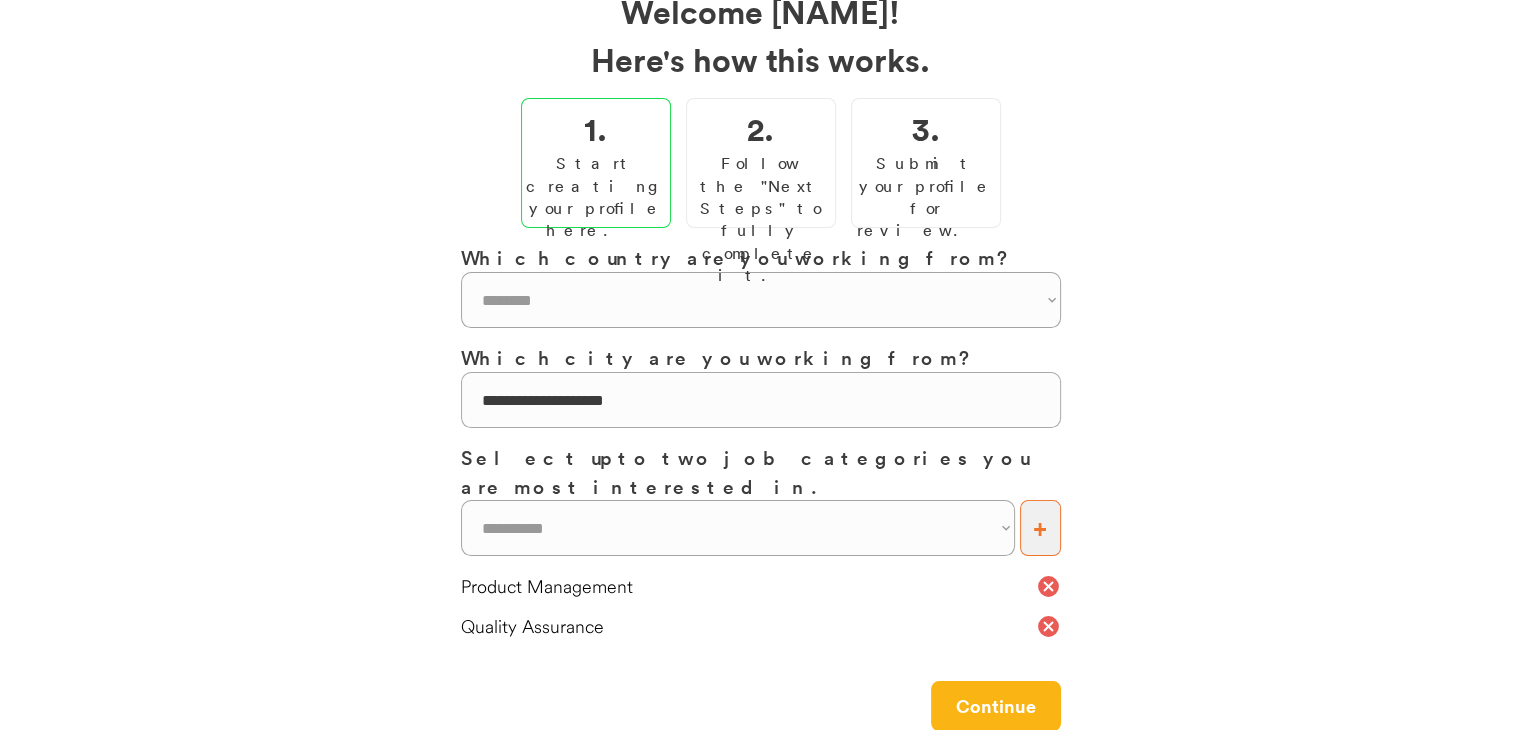 click on "+" at bounding box center [1040, 528] 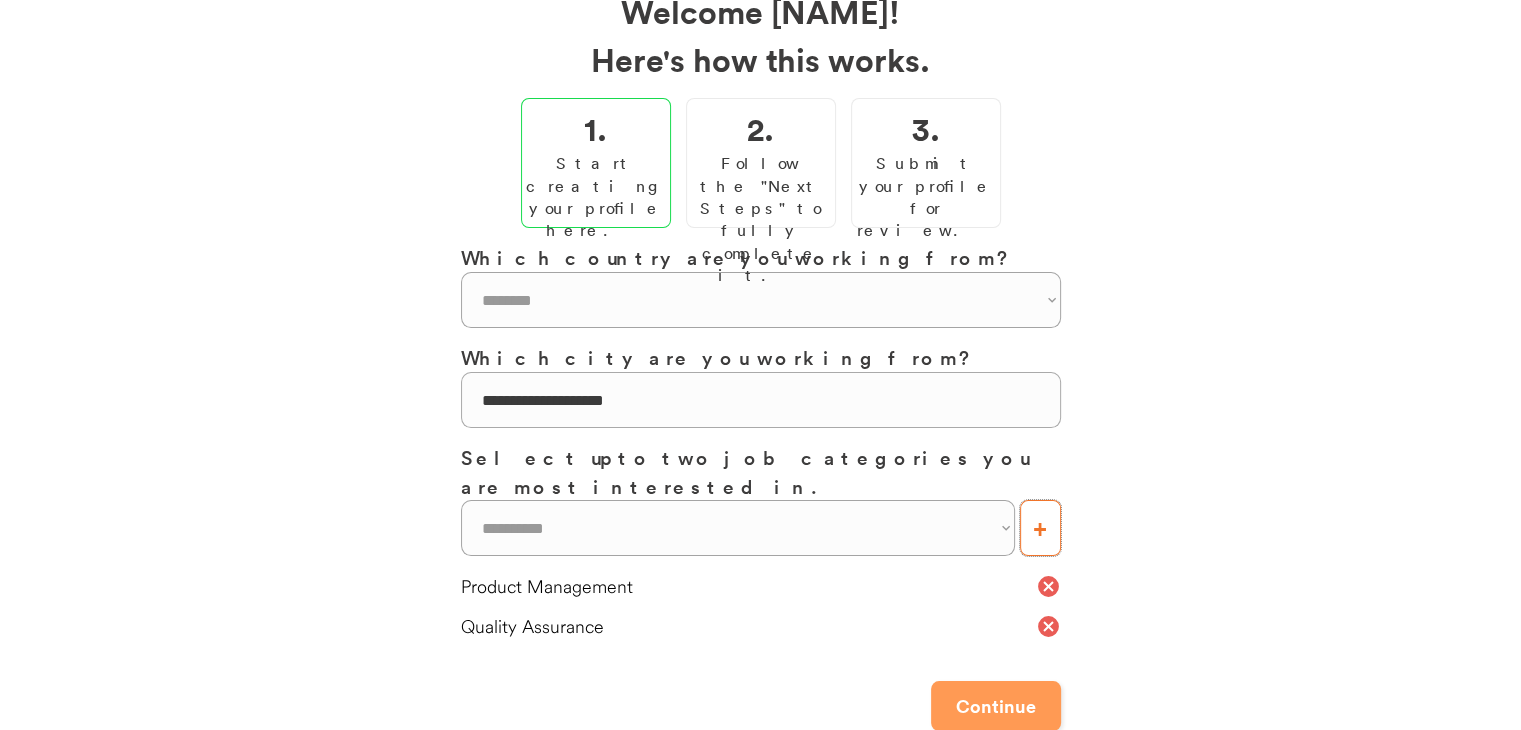 click on "Continue" at bounding box center [996, 706] 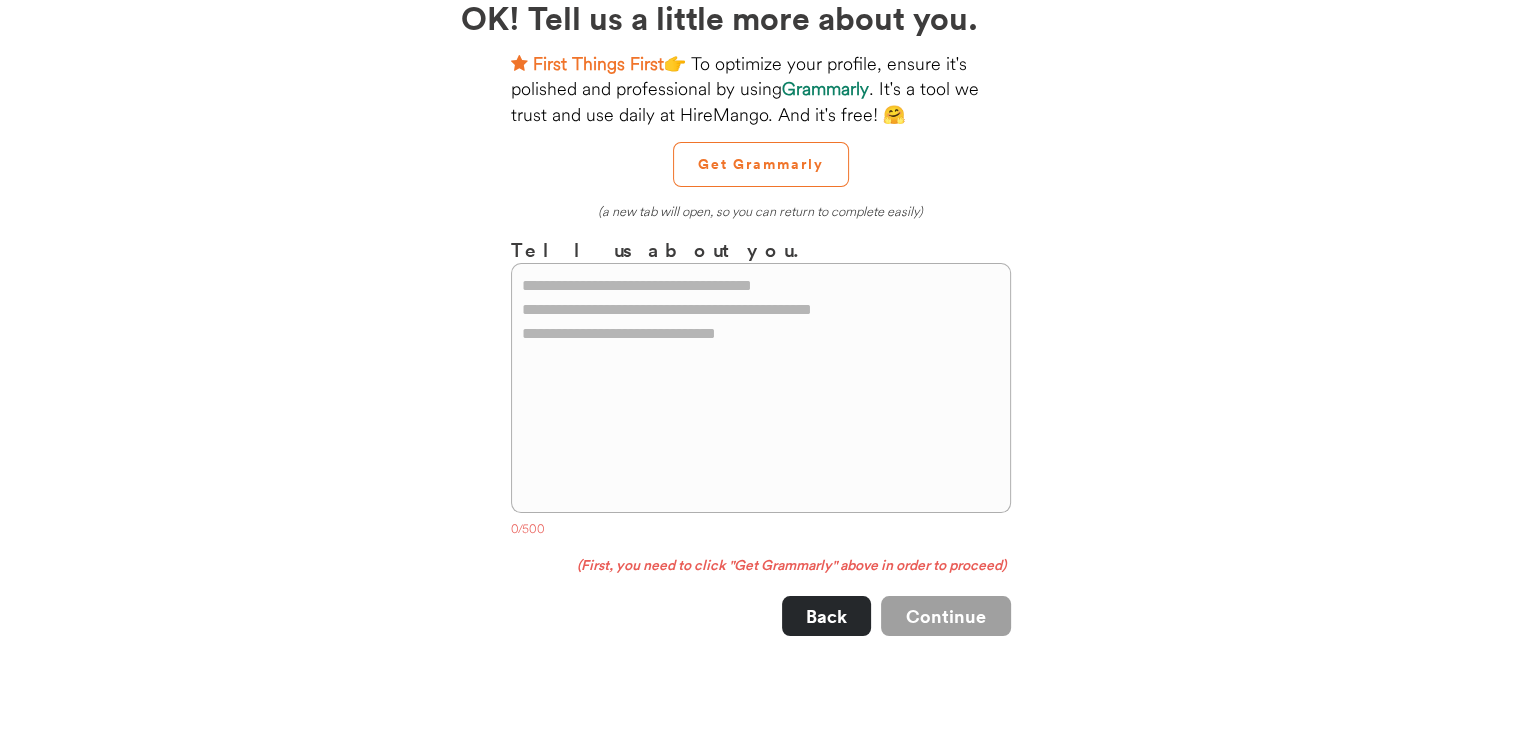 scroll, scrollTop: 133, scrollLeft: 0, axis: vertical 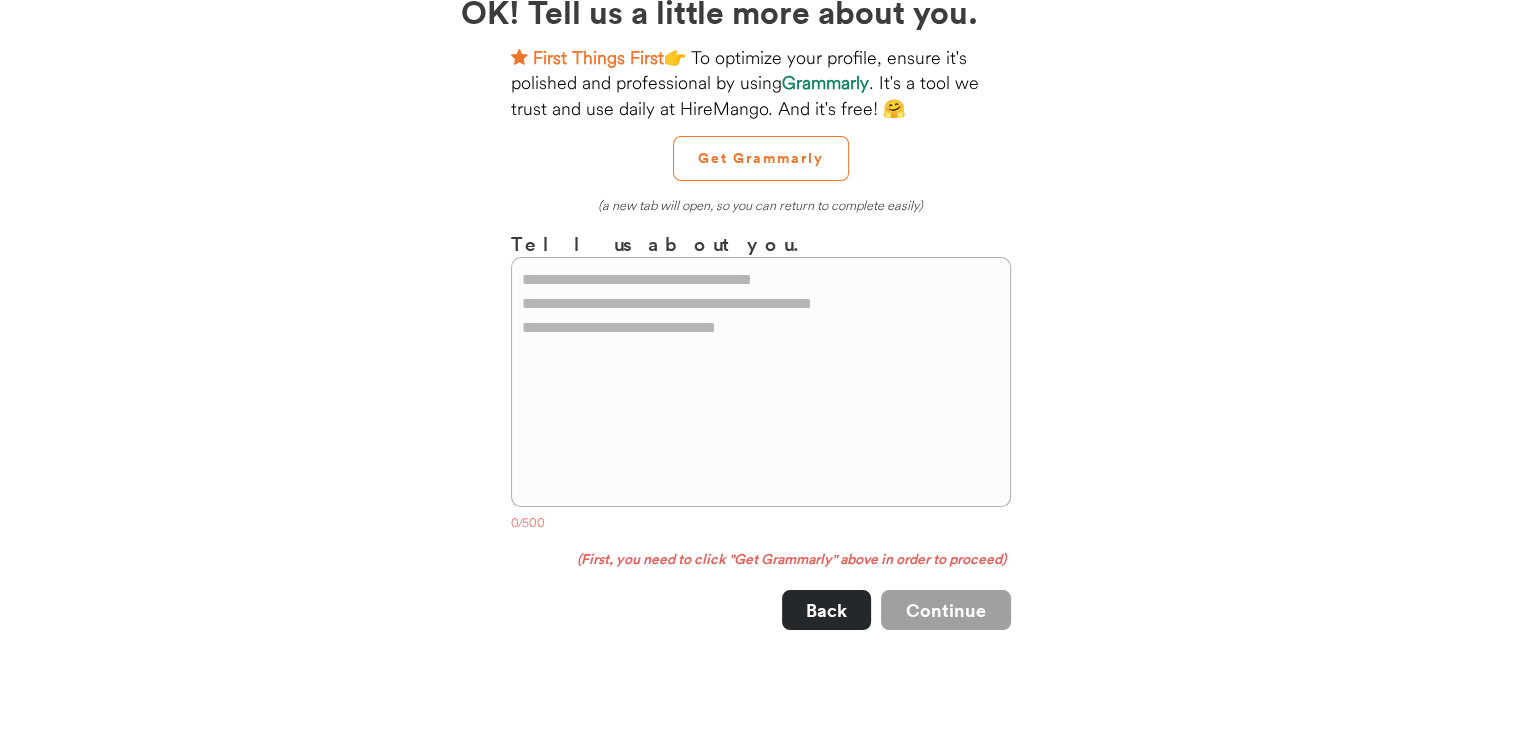 click at bounding box center (761, 382) 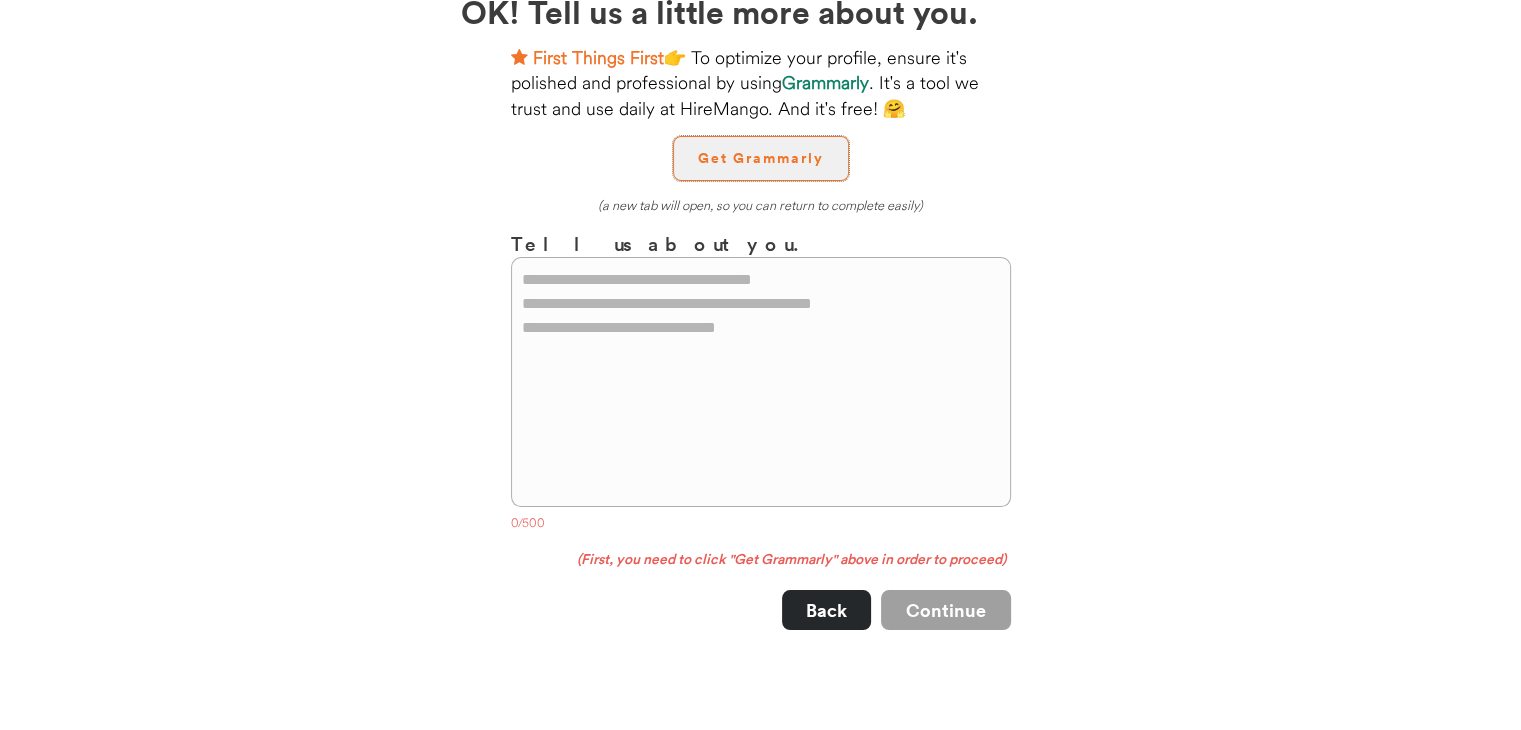 click on "Get Grammarly" at bounding box center [761, 158] 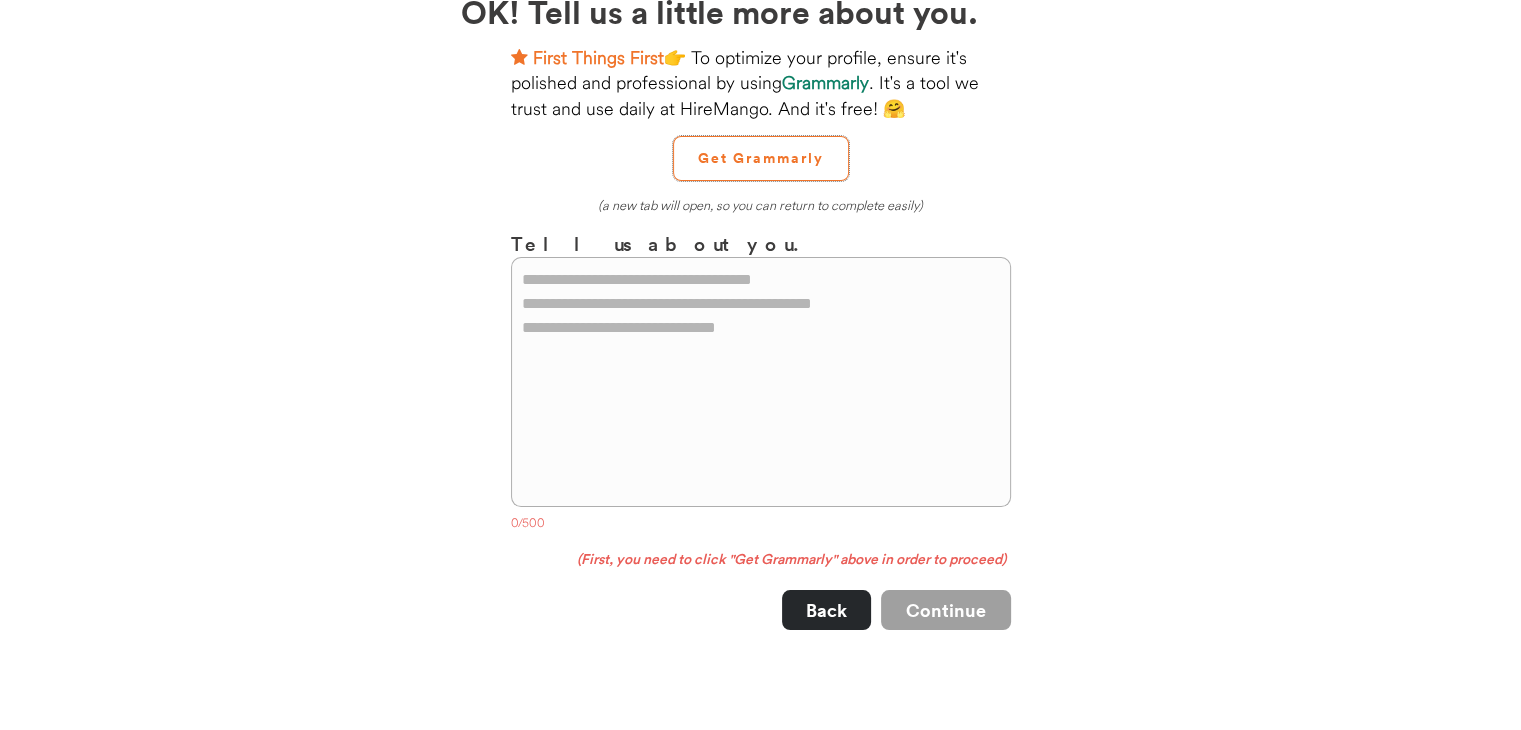 click at bounding box center [761, 382] 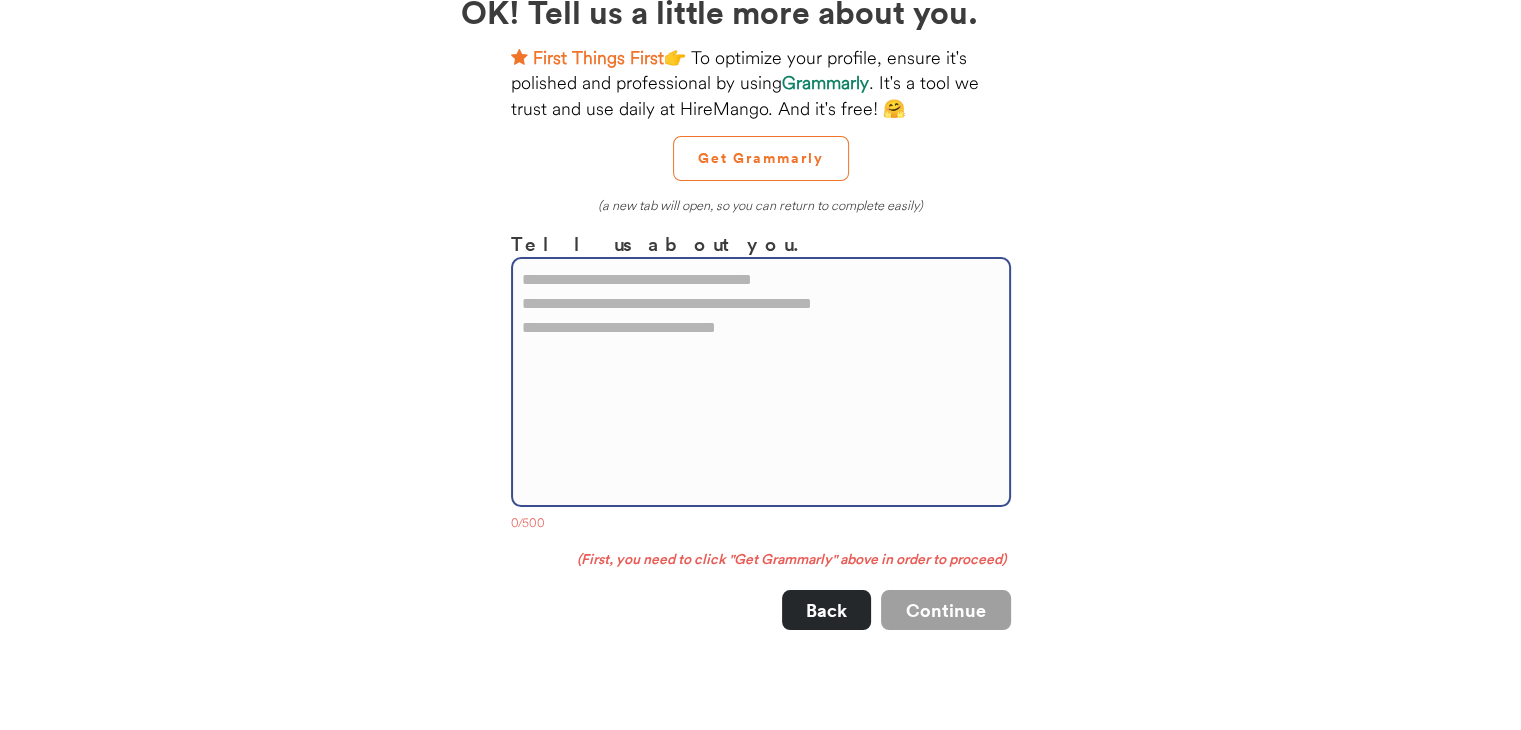 click at bounding box center [761, 382] 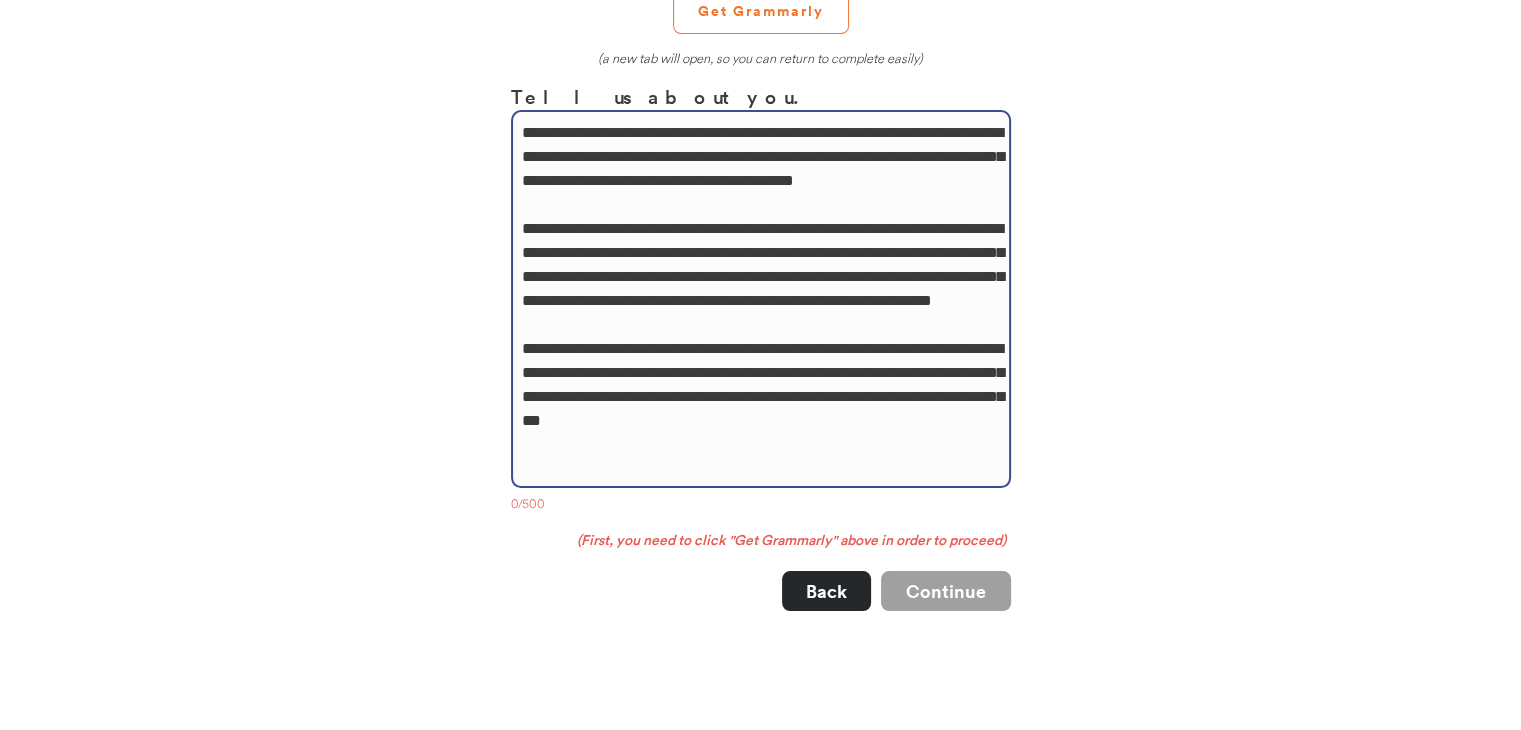 scroll, scrollTop: 294, scrollLeft: 0, axis: vertical 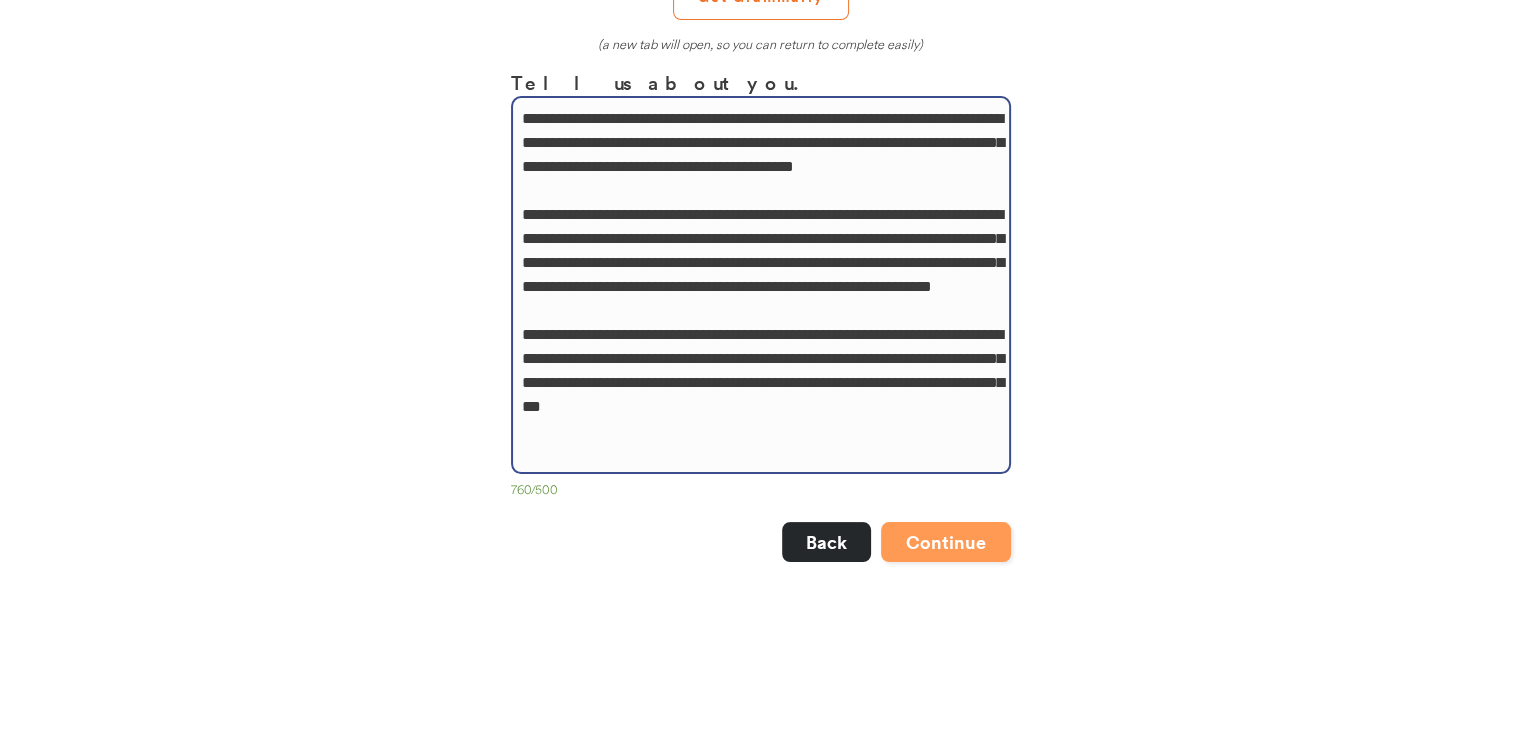type on "**********" 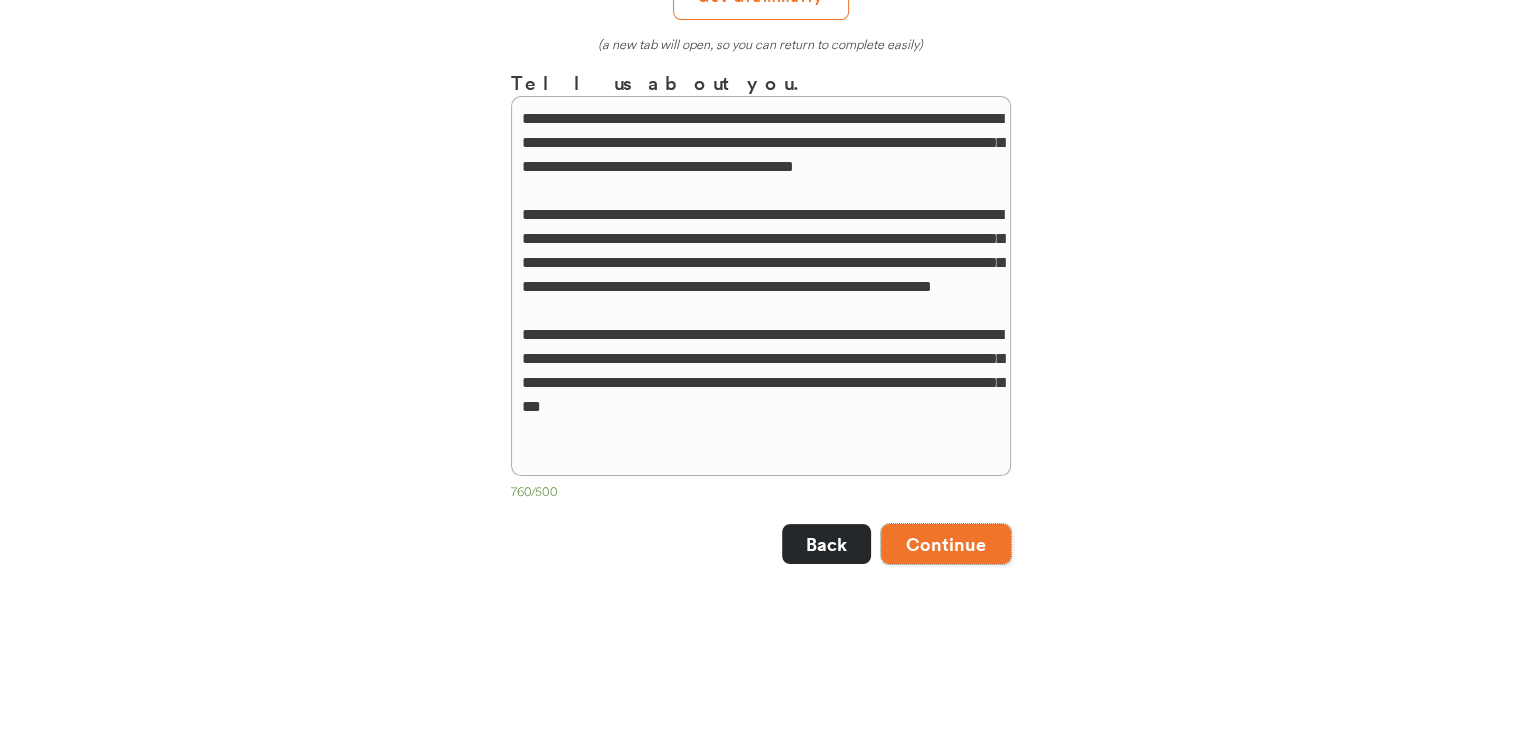 click on "Continue" at bounding box center [946, 544] 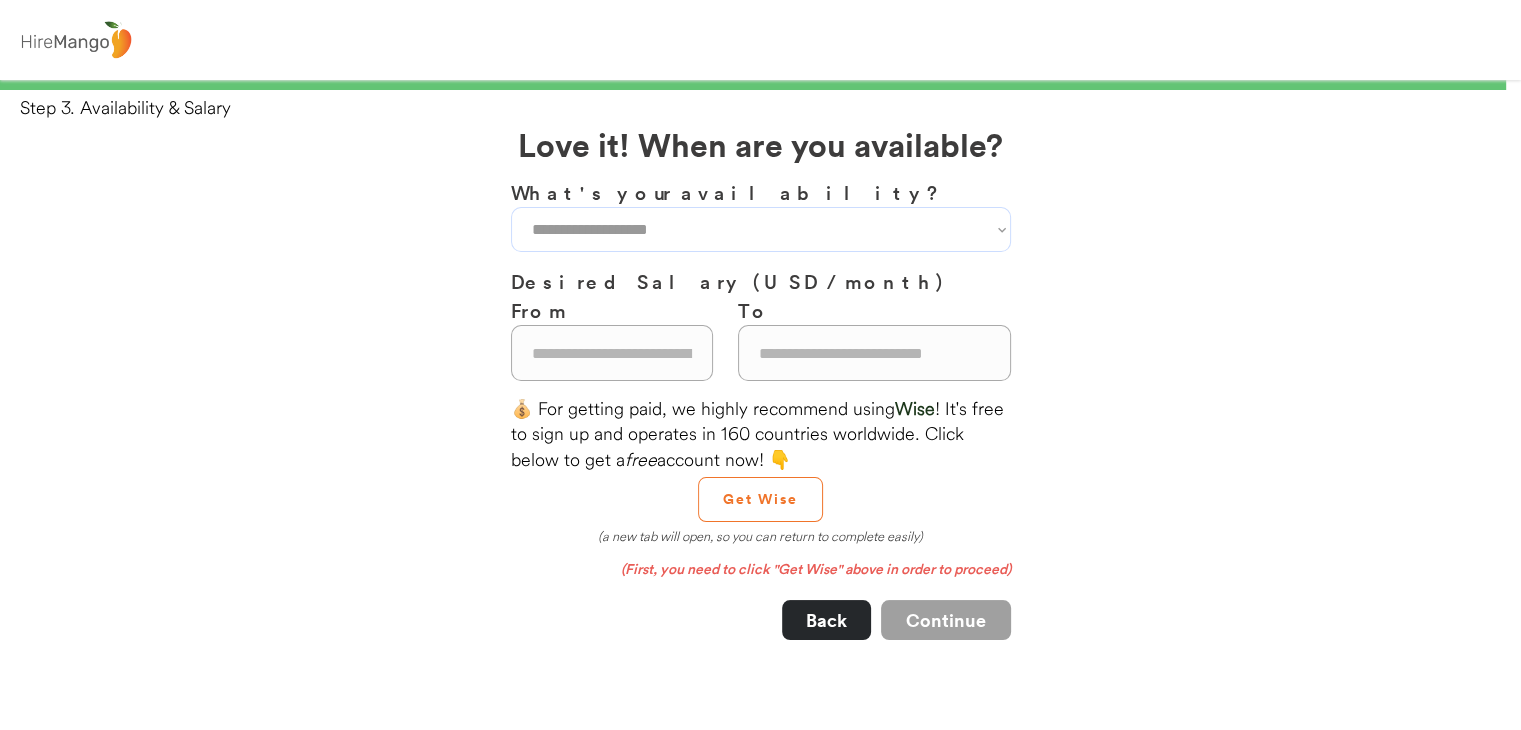 click on "**********" at bounding box center [761, 229] 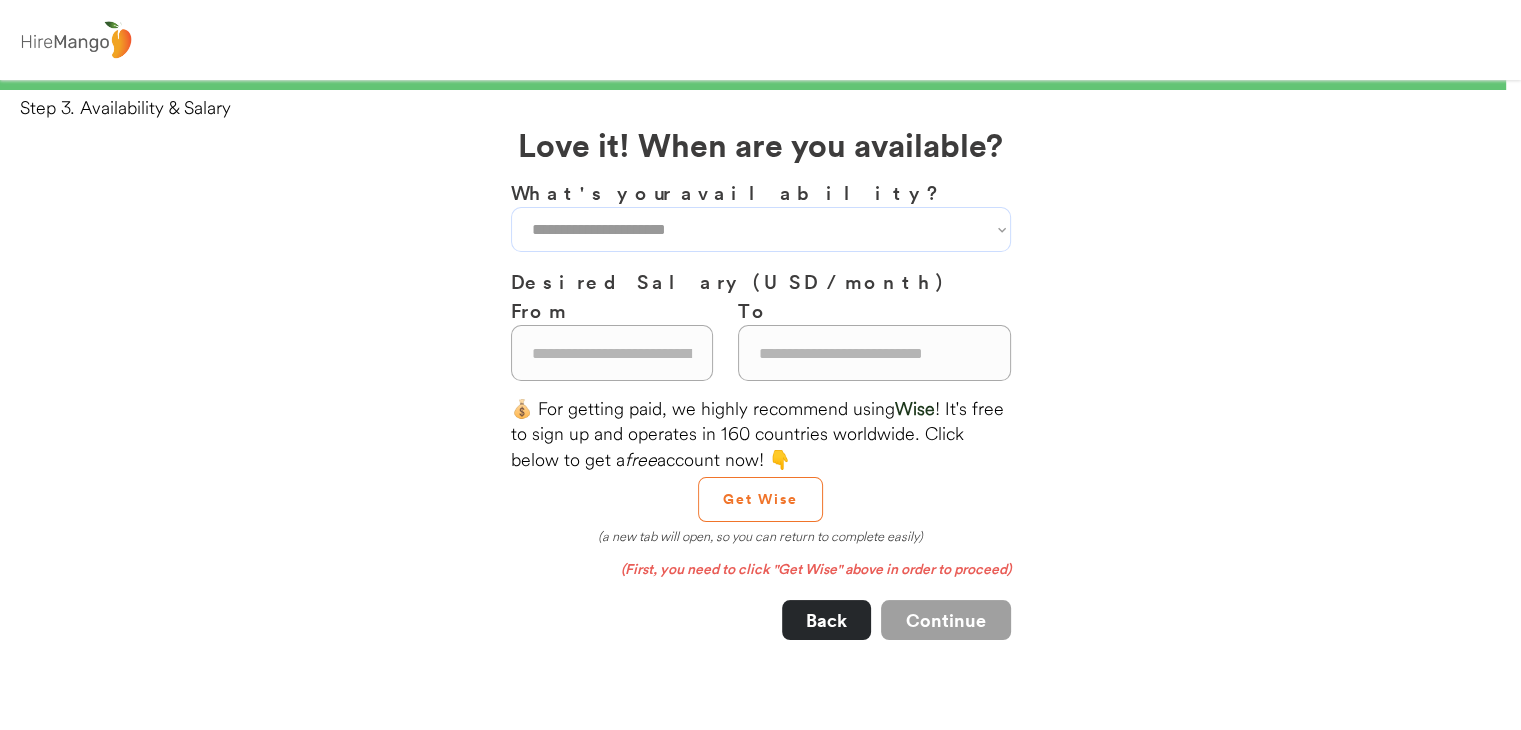 click on "**********" at bounding box center (761, 229) 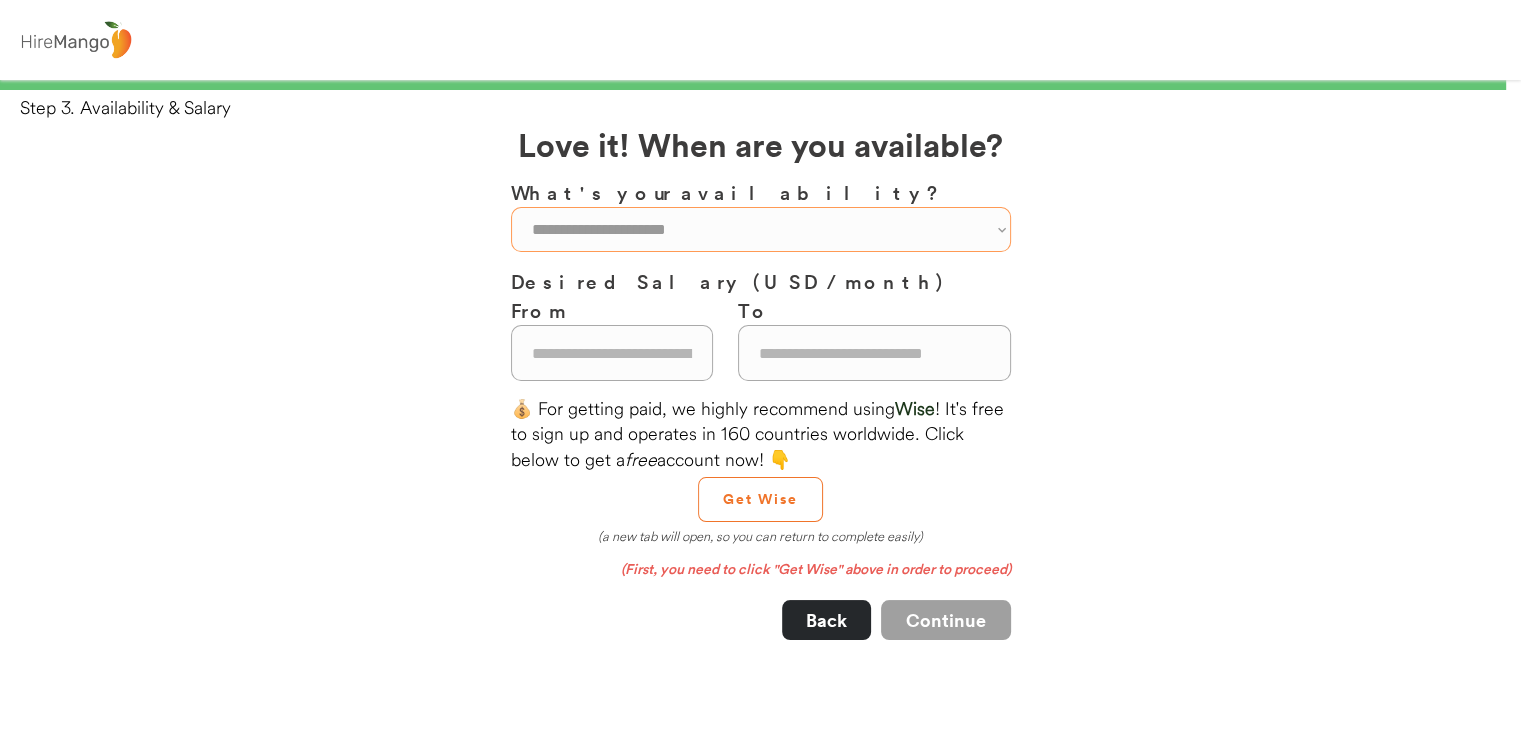 click on "**********" at bounding box center [761, 229] 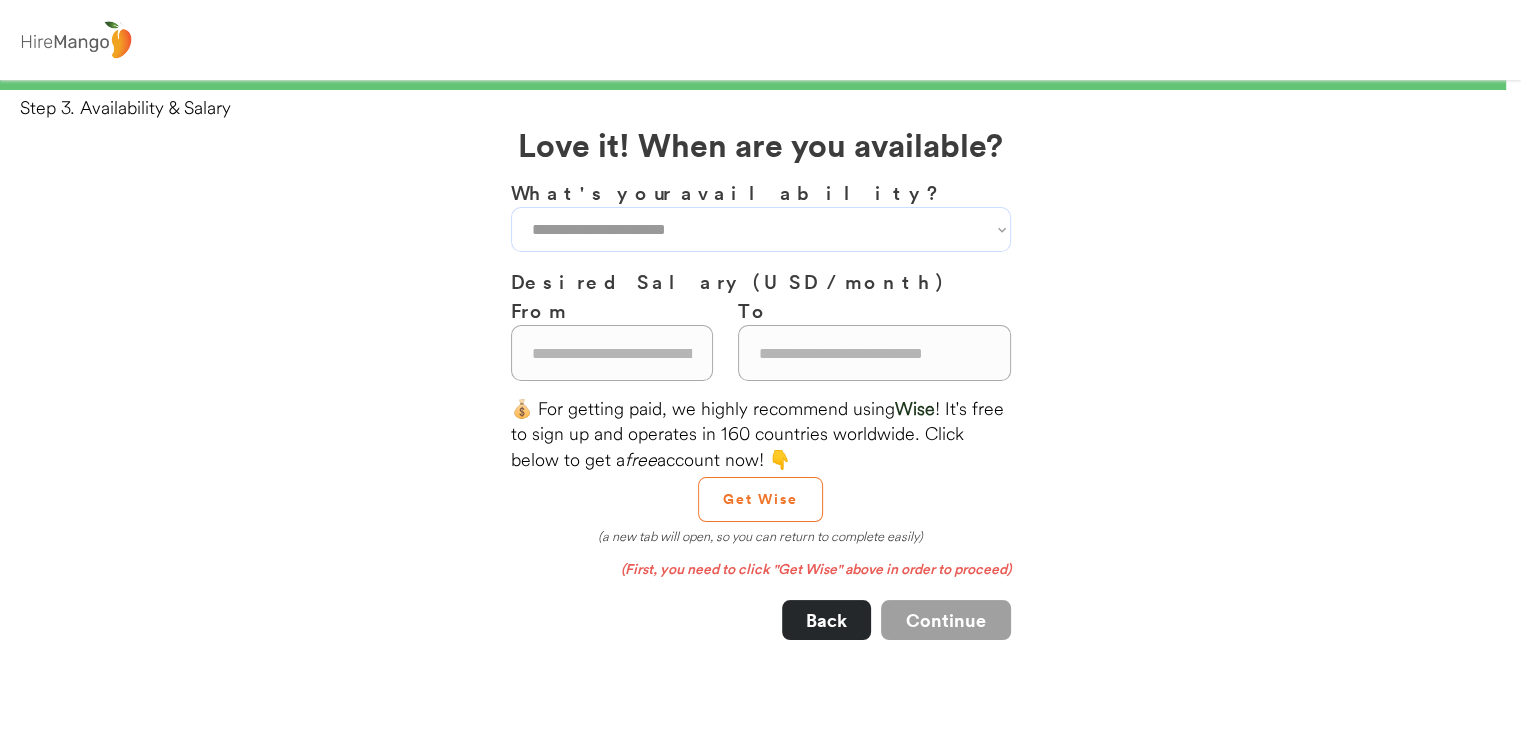 select on "**********" 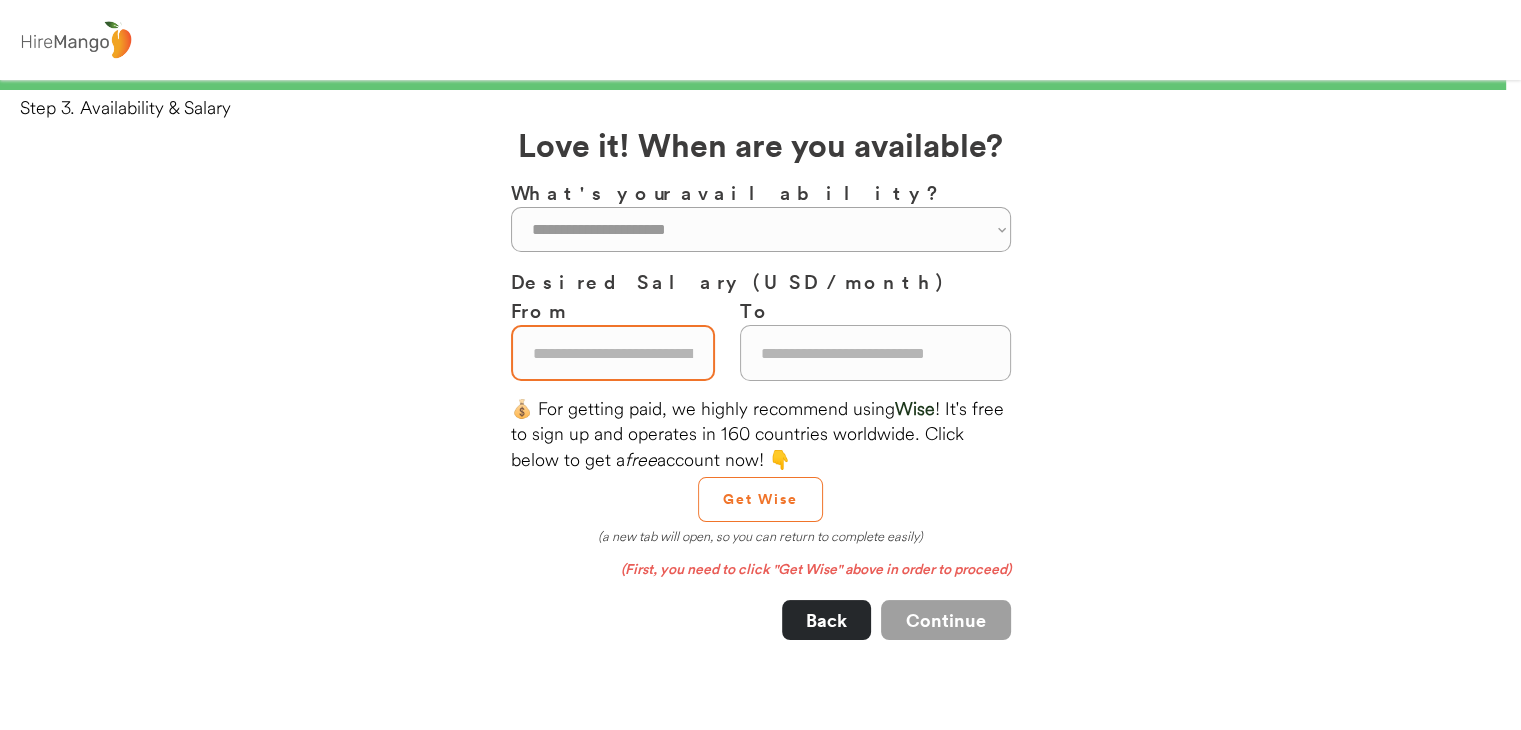 click at bounding box center [613, 353] 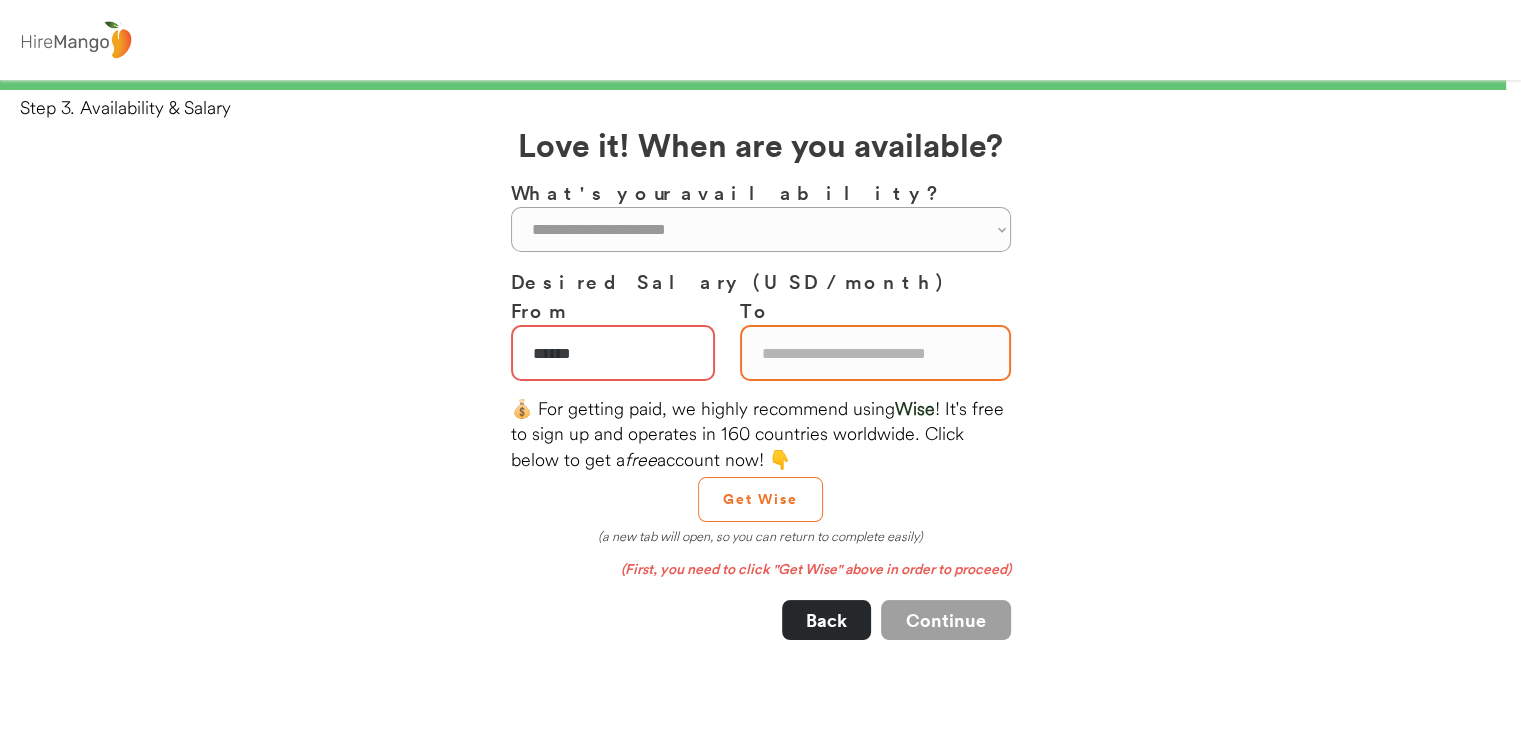 type on "******" 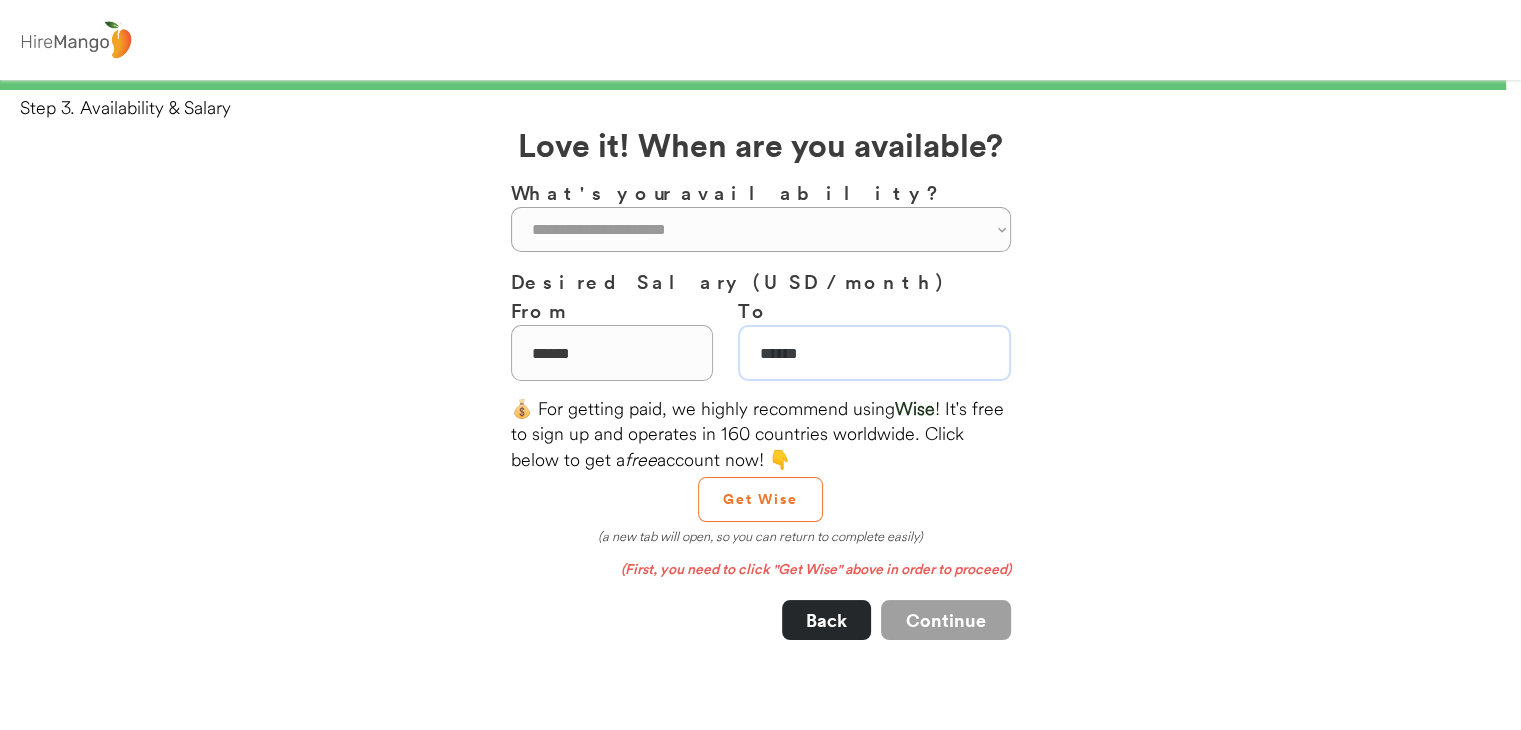 type on "******" 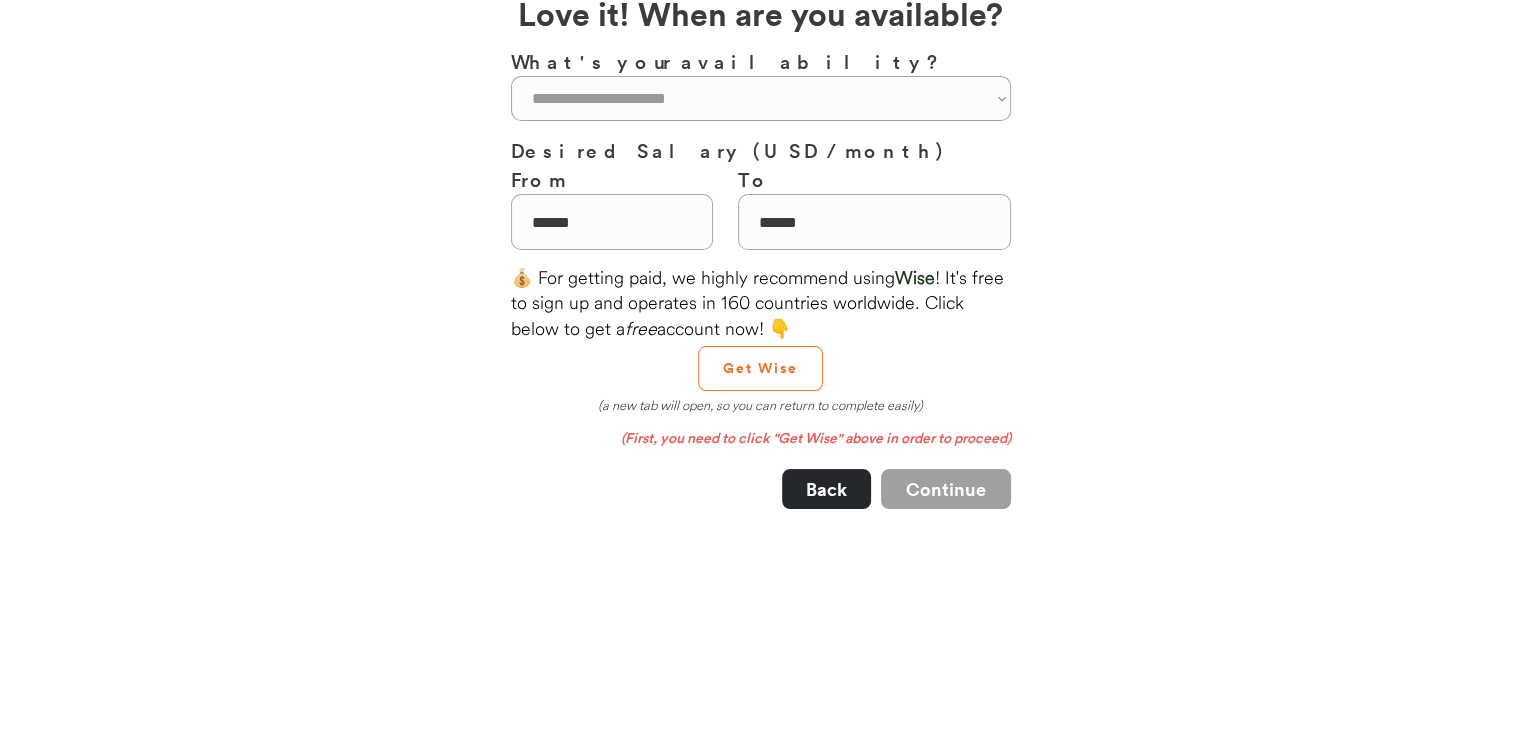 scroll, scrollTop: 133, scrollLeft: 0, axis: vertical 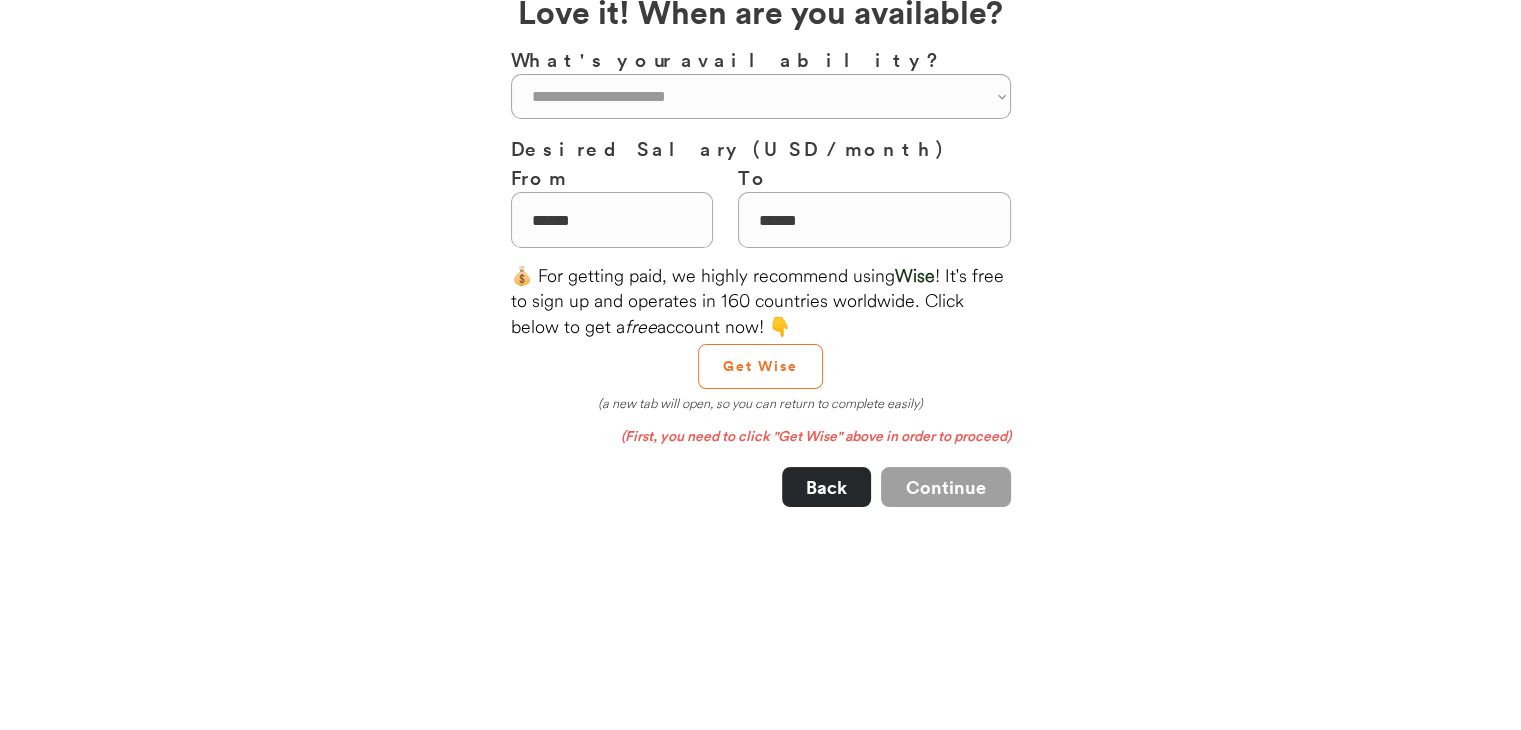 click on "99% 99% Step 3. Availability & Salary Welcome [NAME]!
Here's how this works. 1. Start creating your profile here. 2. Follow the "Next Steps" to fully complete it. 3. Submit your profile for review. Which country are you working from? [REDACTED] Which city are you working from? Select up to two job categories you are most interested in. [REDACTED]" at bounding box center [760, 410] 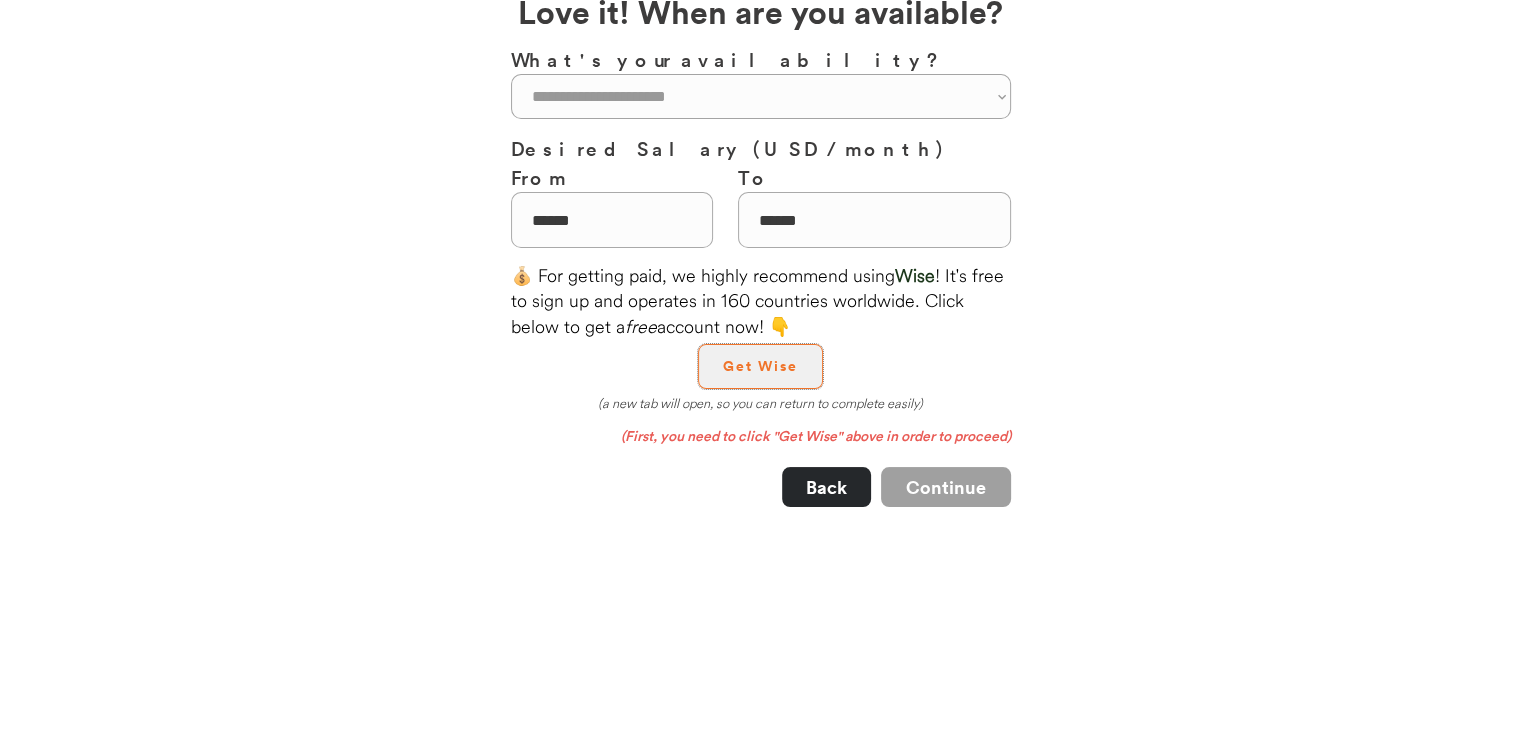click on "Get Wise" at bounding box center (760, 366) 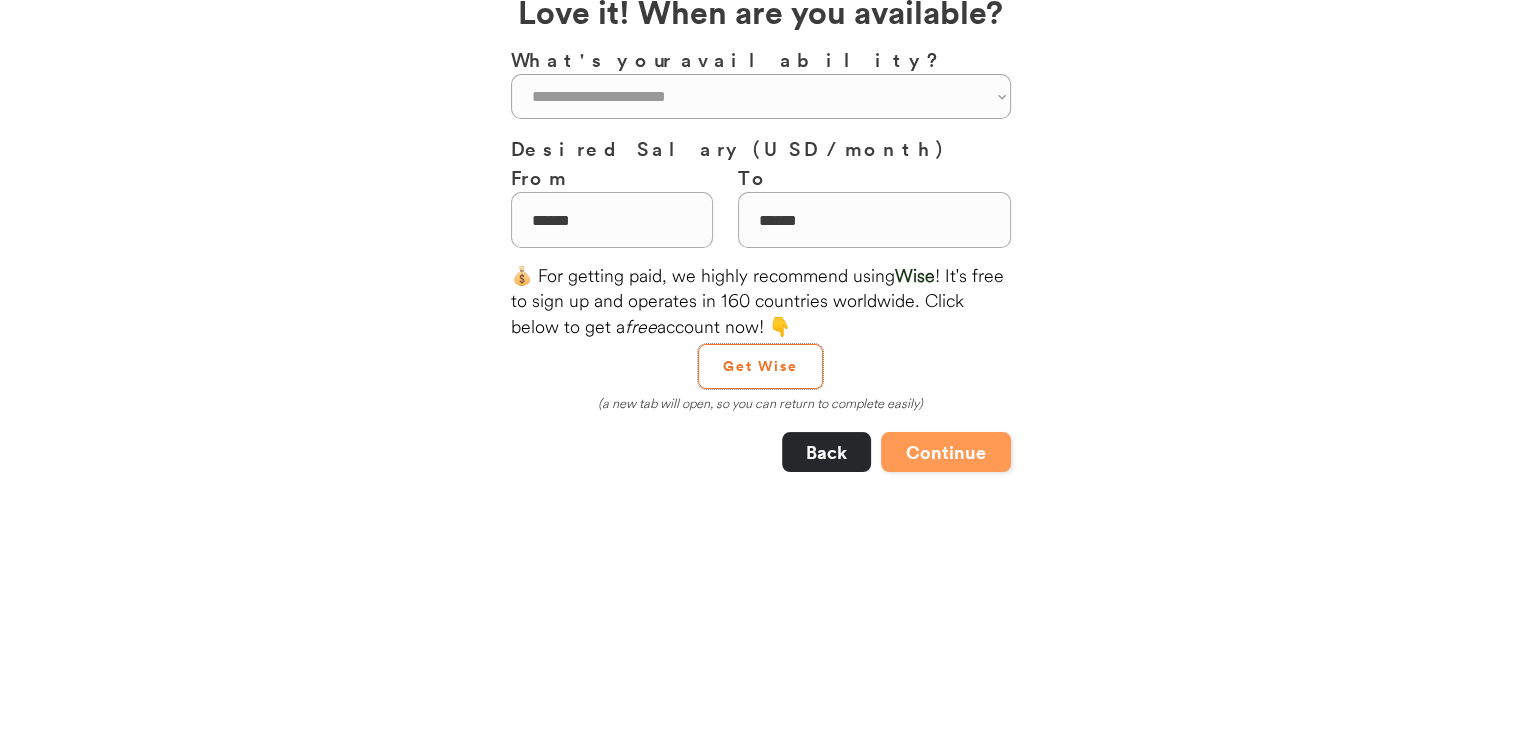 click on "Continue" at bounding box center (946, 452) 